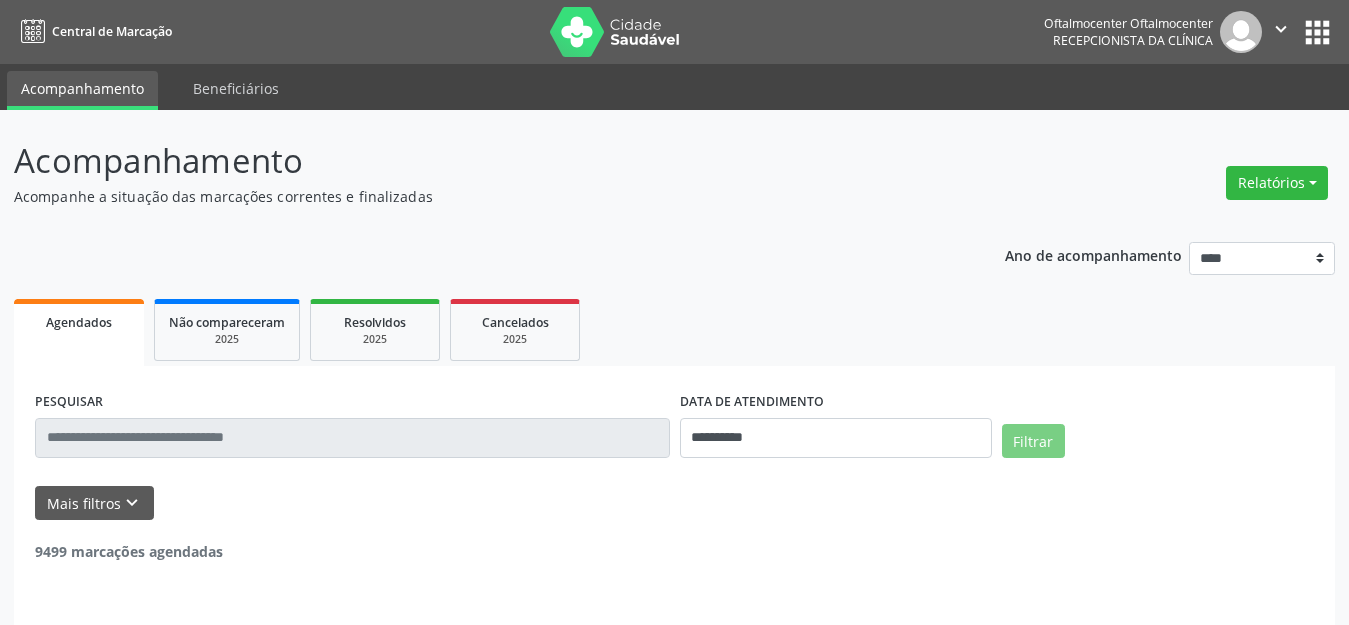 scroll, scrollTop: 0, scrollLeft: 0, axis: both 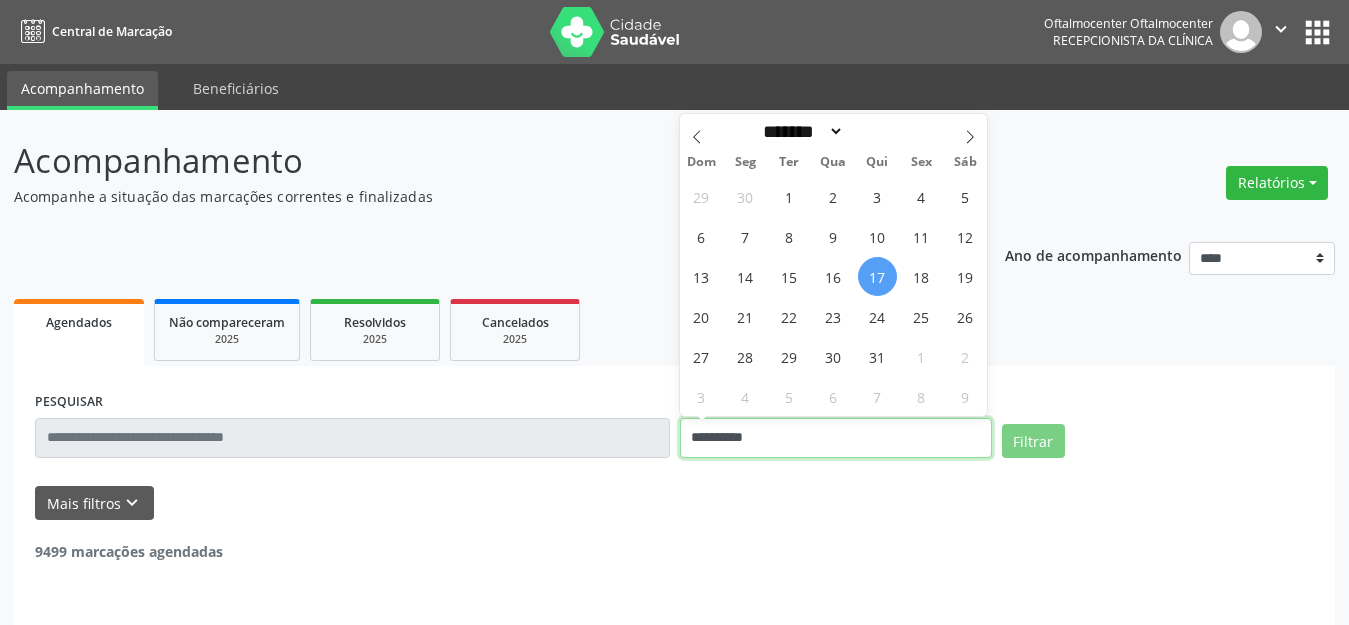 click on "**********" at bounding box center (836, 438) 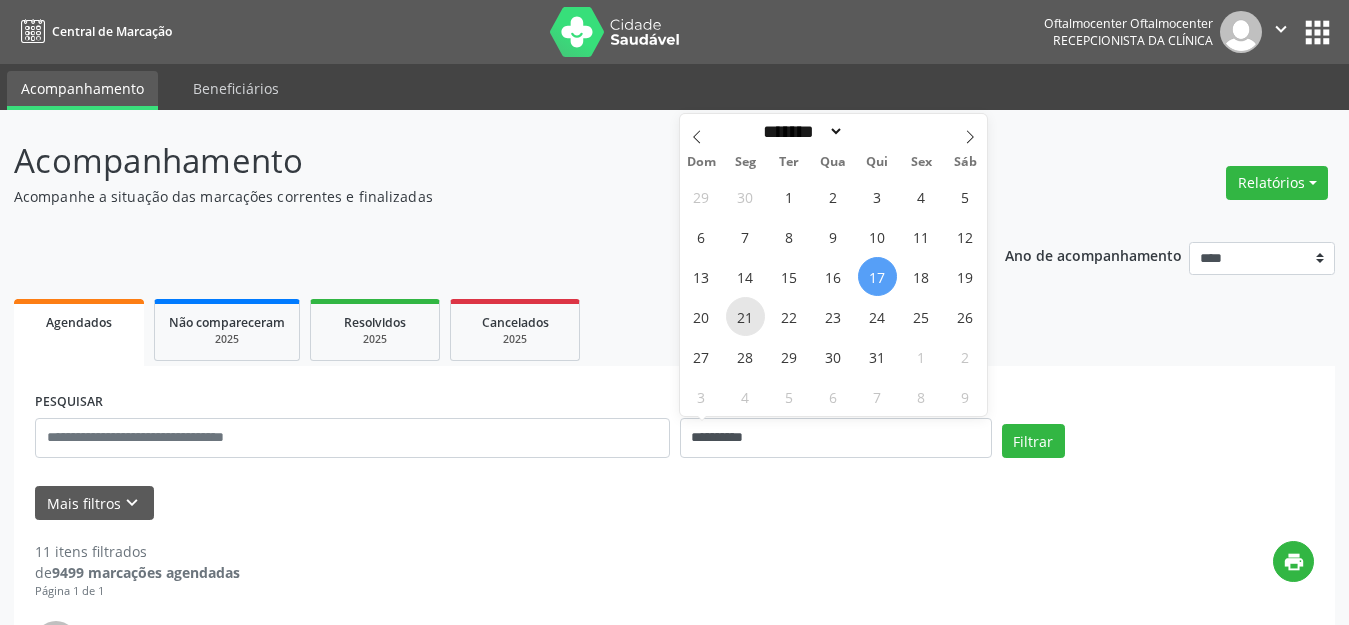 click on "21" at bounding box center (745, 316) 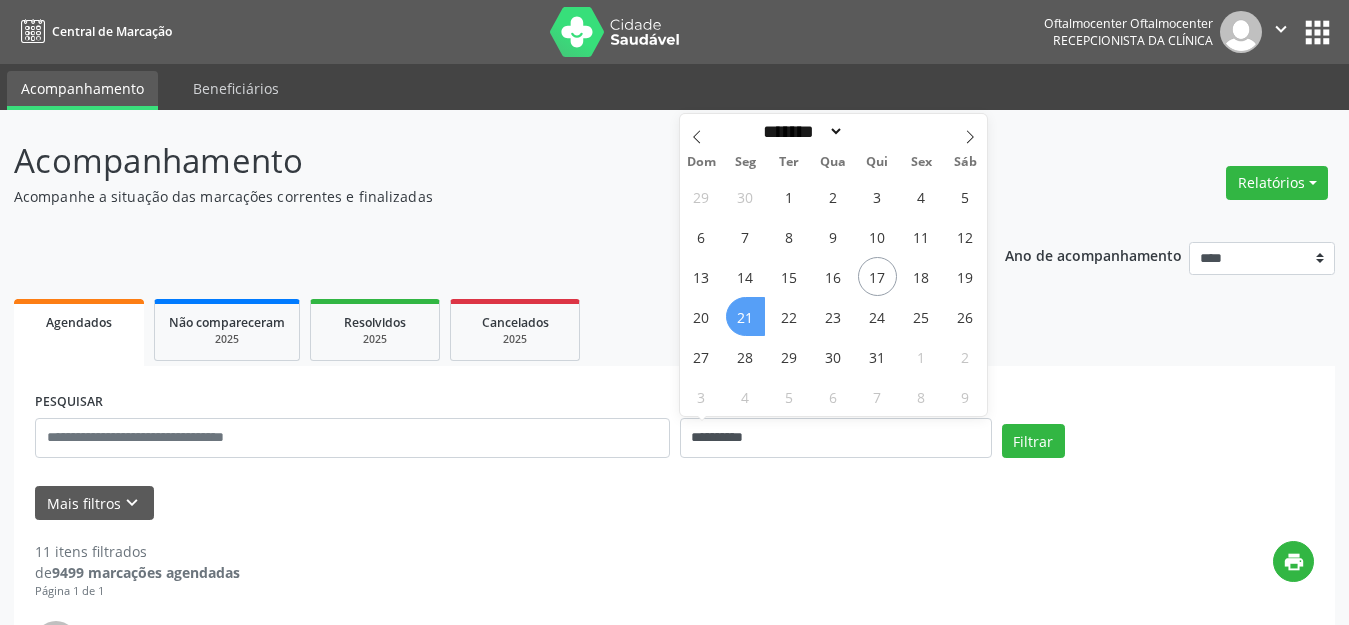 click on "21" at bounding box center [745, 316] 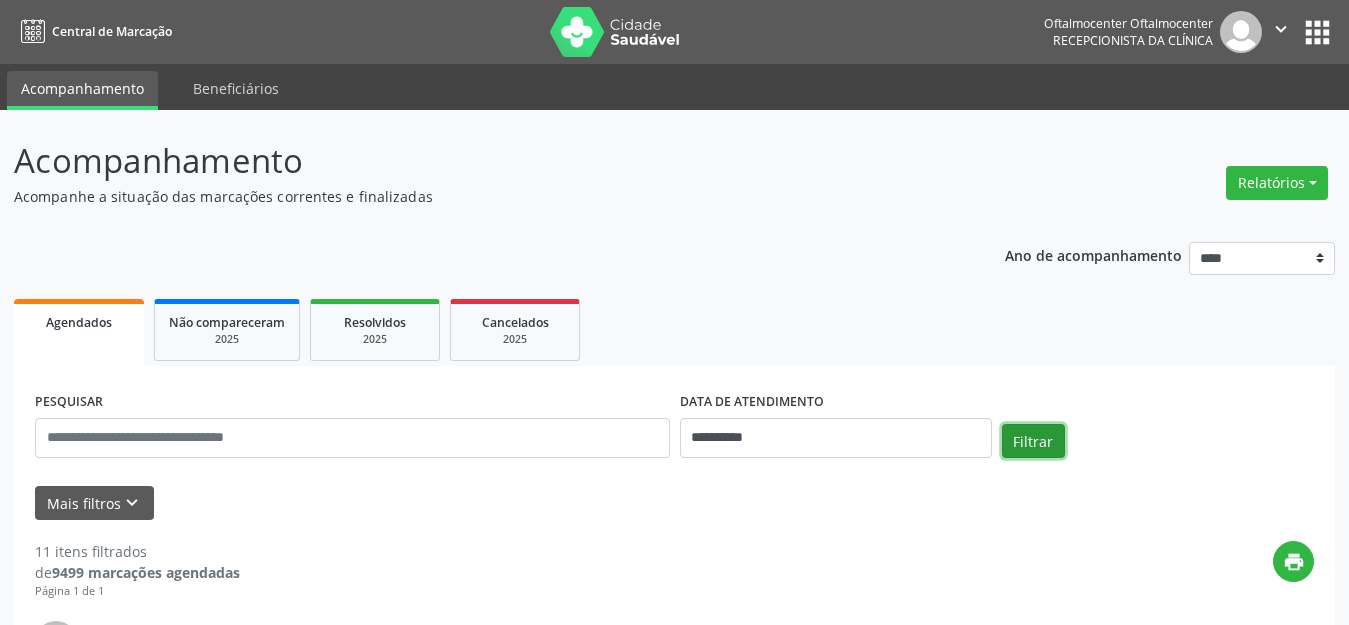 click on "Filtrar" at bounding box center (1033, 441) 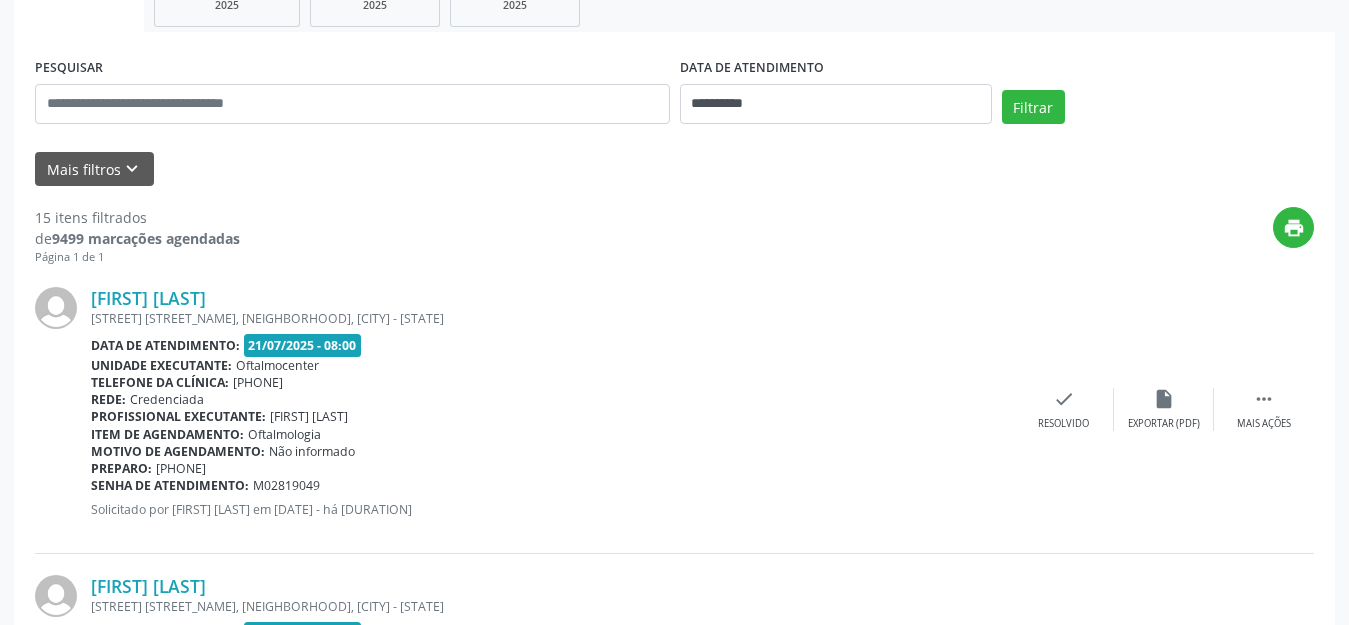 scroll, scrollTop: 0, scrollLeft: 0, axis: both 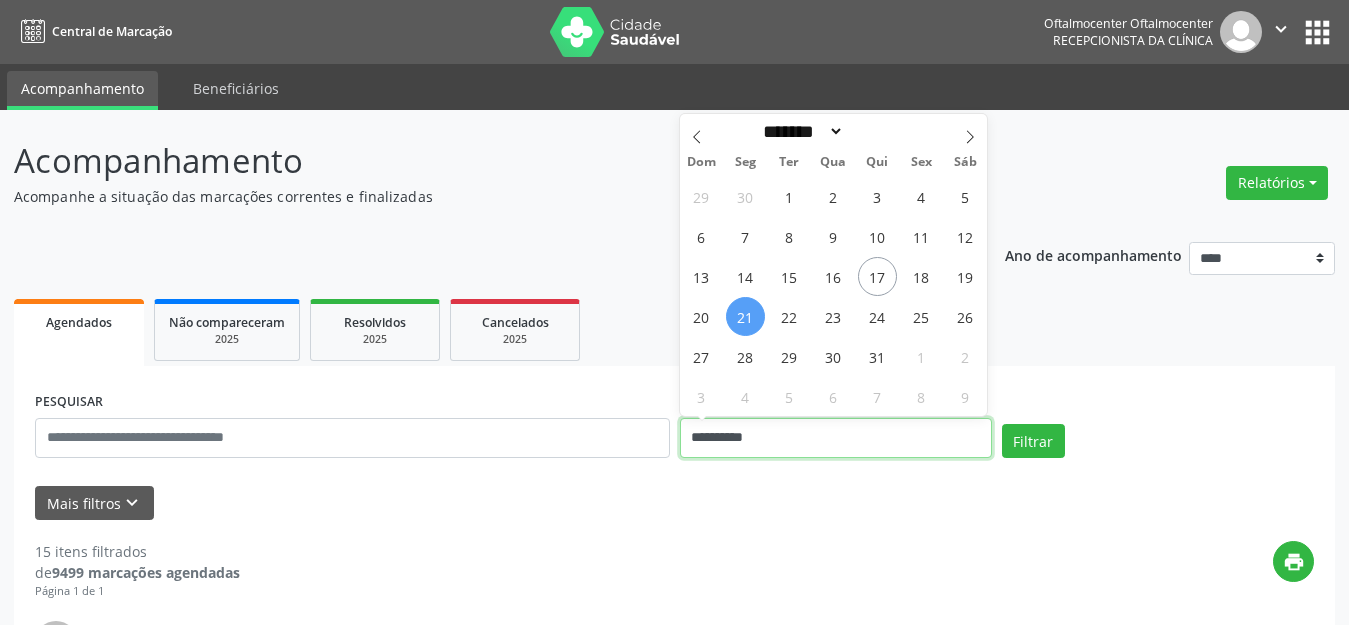 click on "**********" at bounding box center [836, 438] 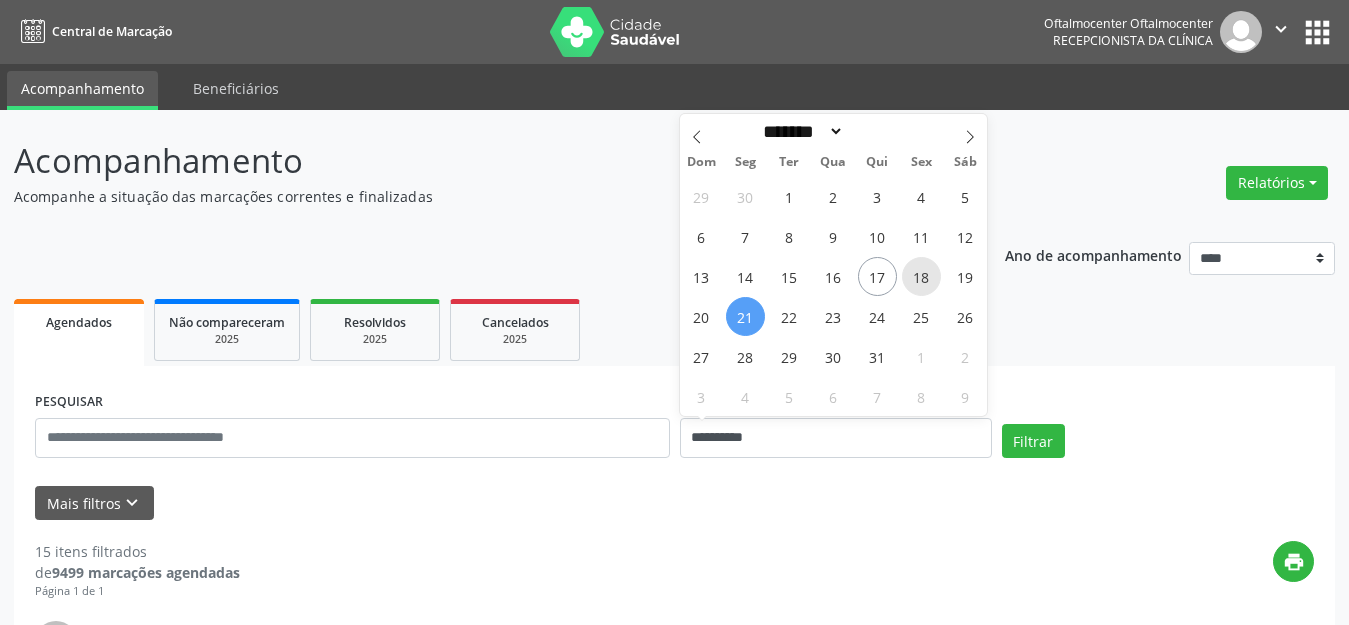 click on "18" at bounding box center [921, 276] 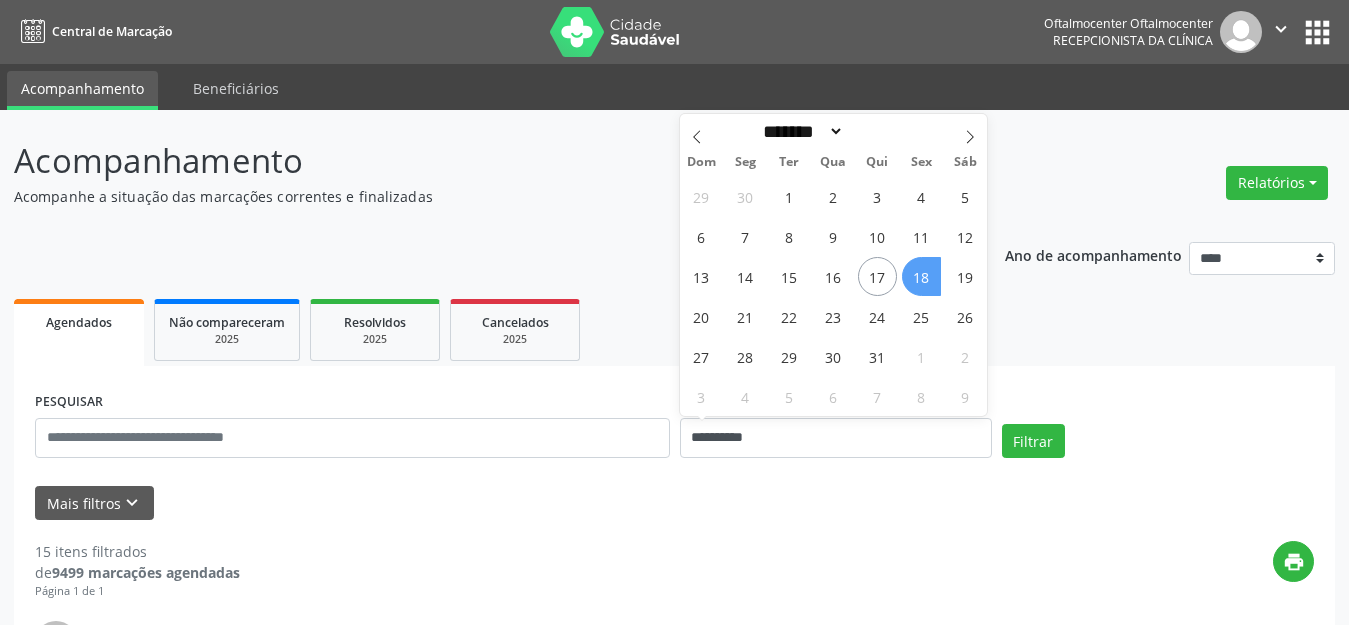 click on "18" at bounding box center (921, 276) 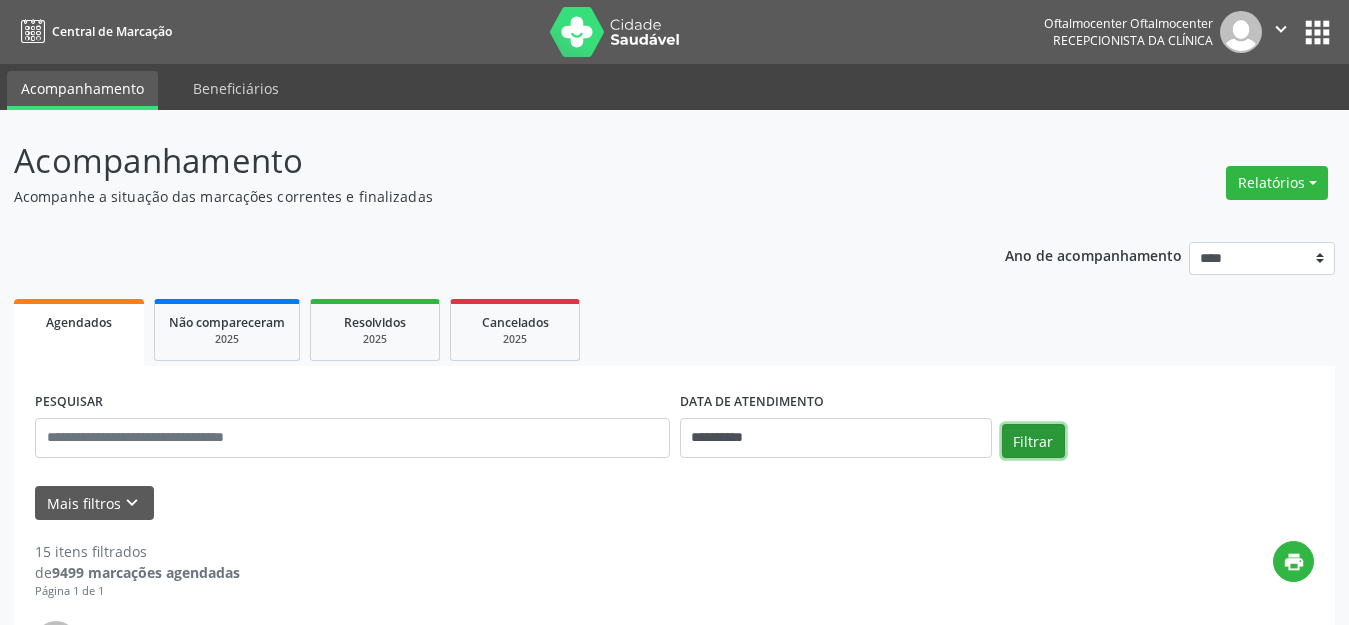 click on "Filtrar" at bounding box center [1033, 441] 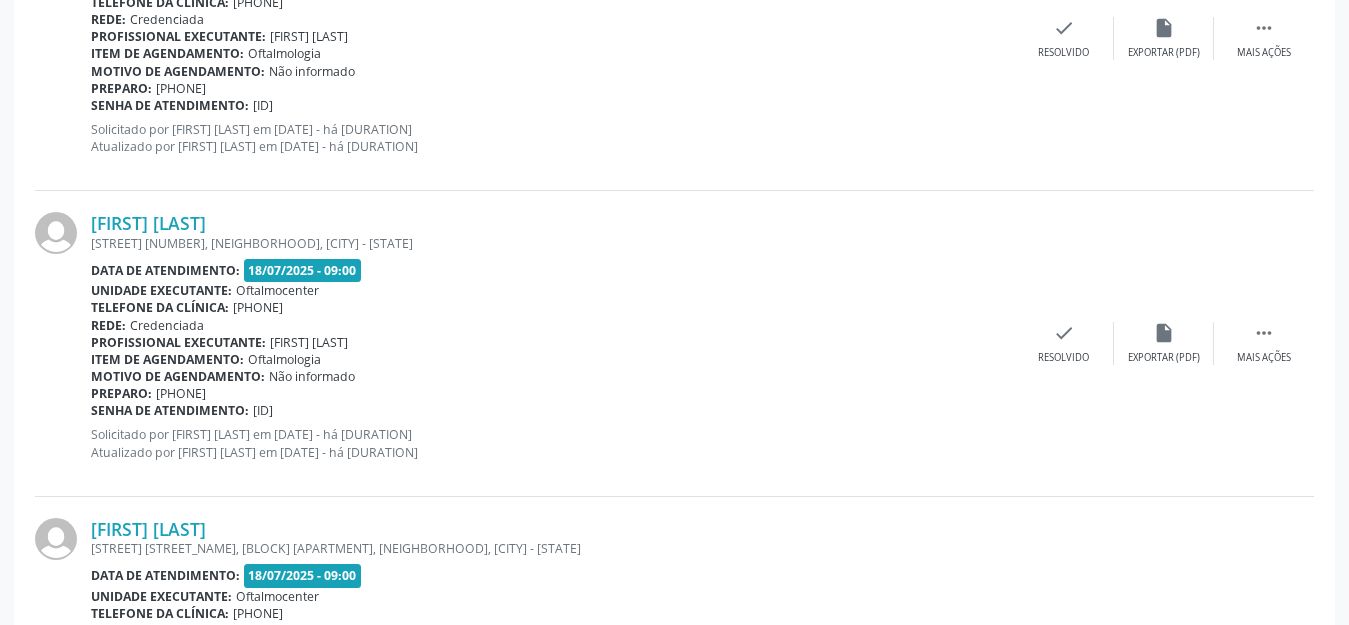 scroll, scrollTop: 1340, scrollLeft: 0, axis: vertical 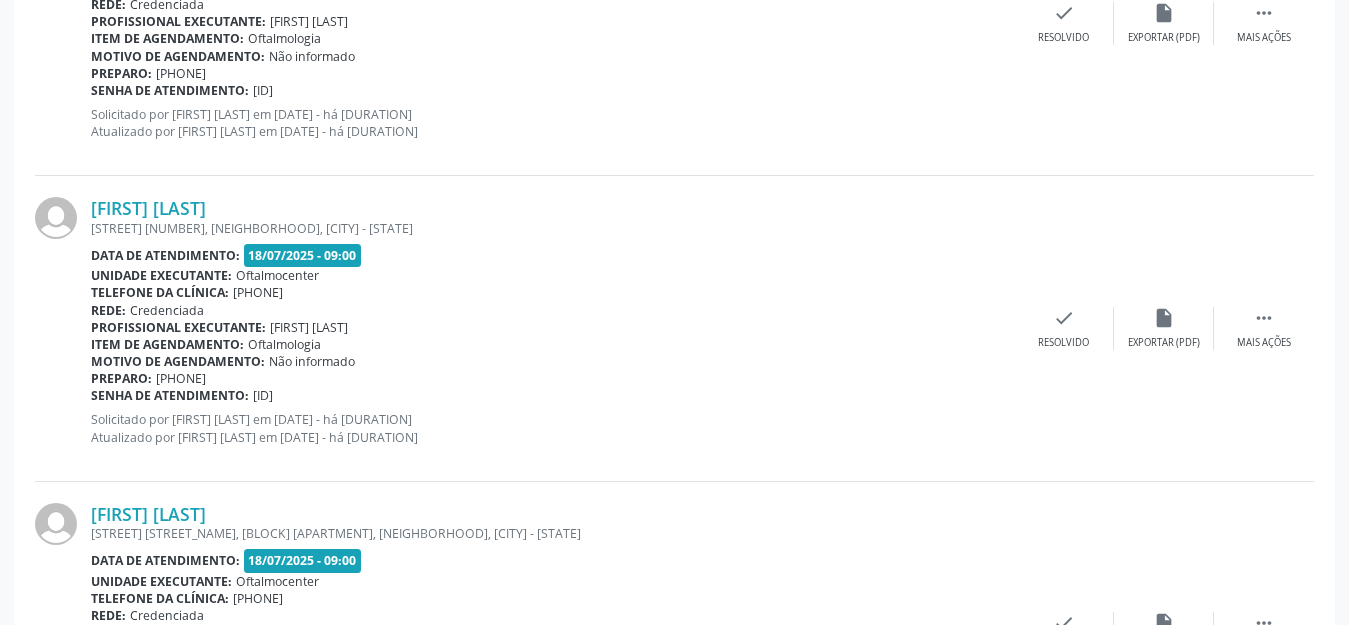 click on "Credenciada" at bounding box center (167, 615) 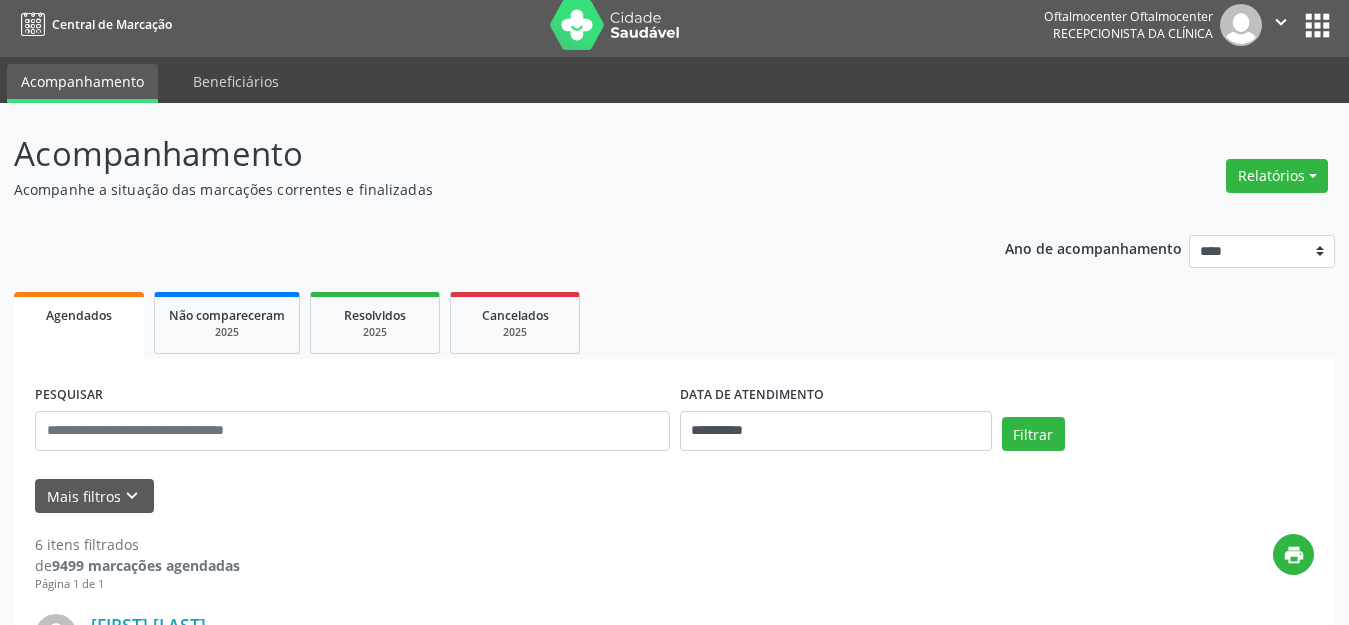 scroll, scrollTop: 0, scrollLeft: 0, axis: both 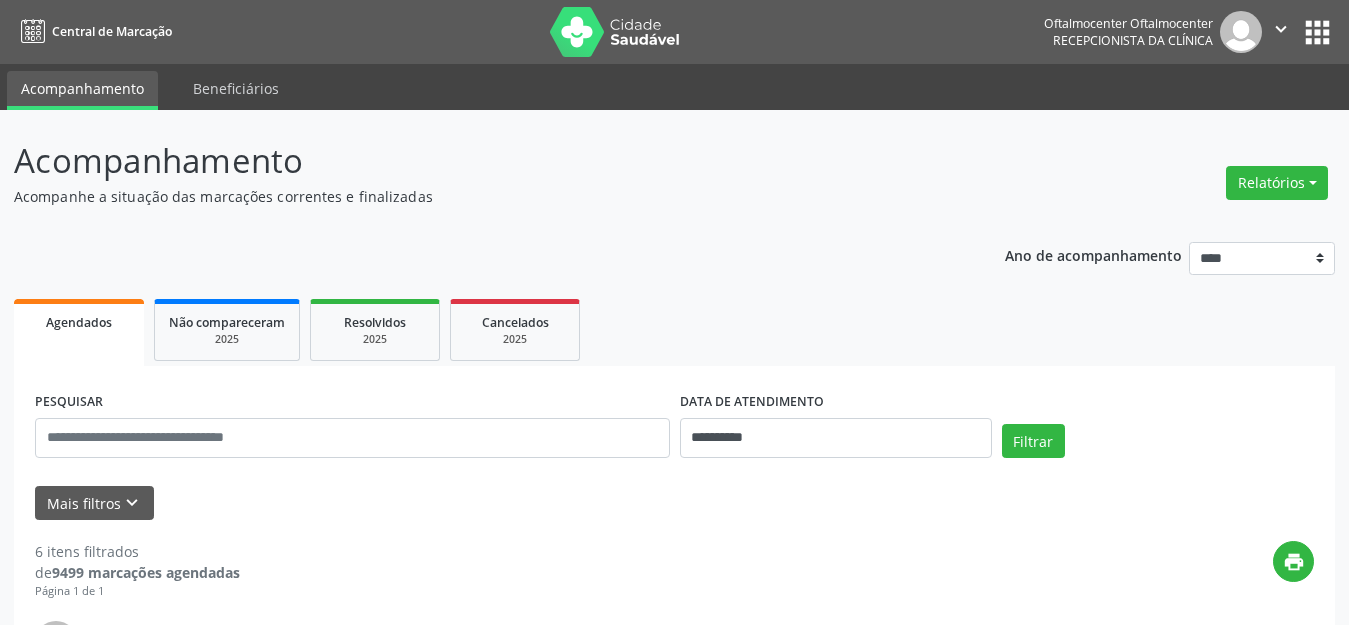 drag, startPoint x: 944, startPoint y: 458, endPoint x: 954, endPoint y: 447, distance: 14.866069 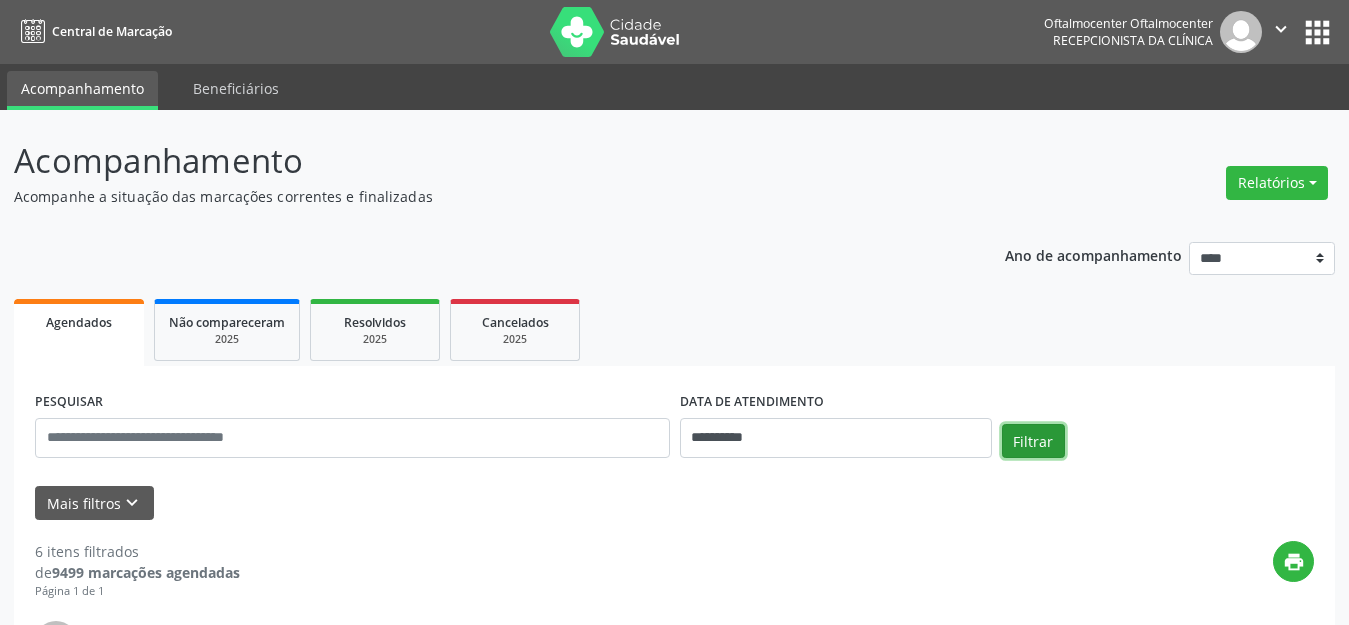 click on "Filtrar" at bounding box center [1033, 441] 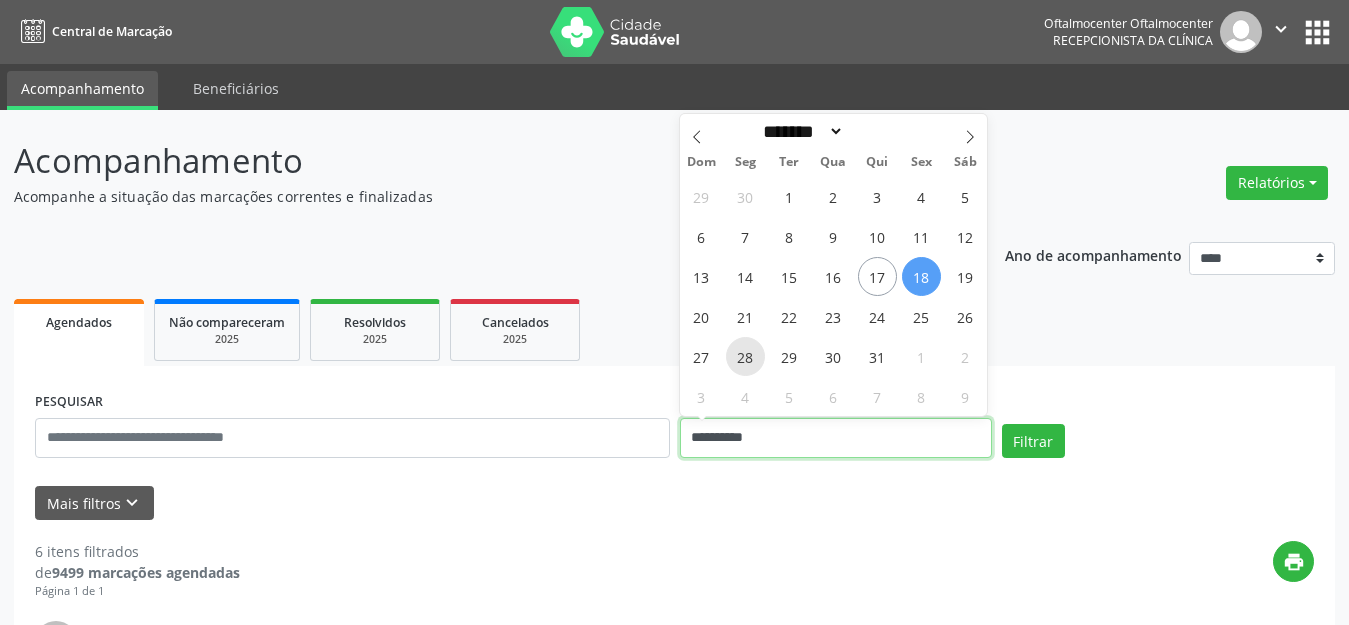 drag, startPoint x: 810, startPoint y: 433, endPoint x: 740, endPoint y: 364, distance: 98.29038 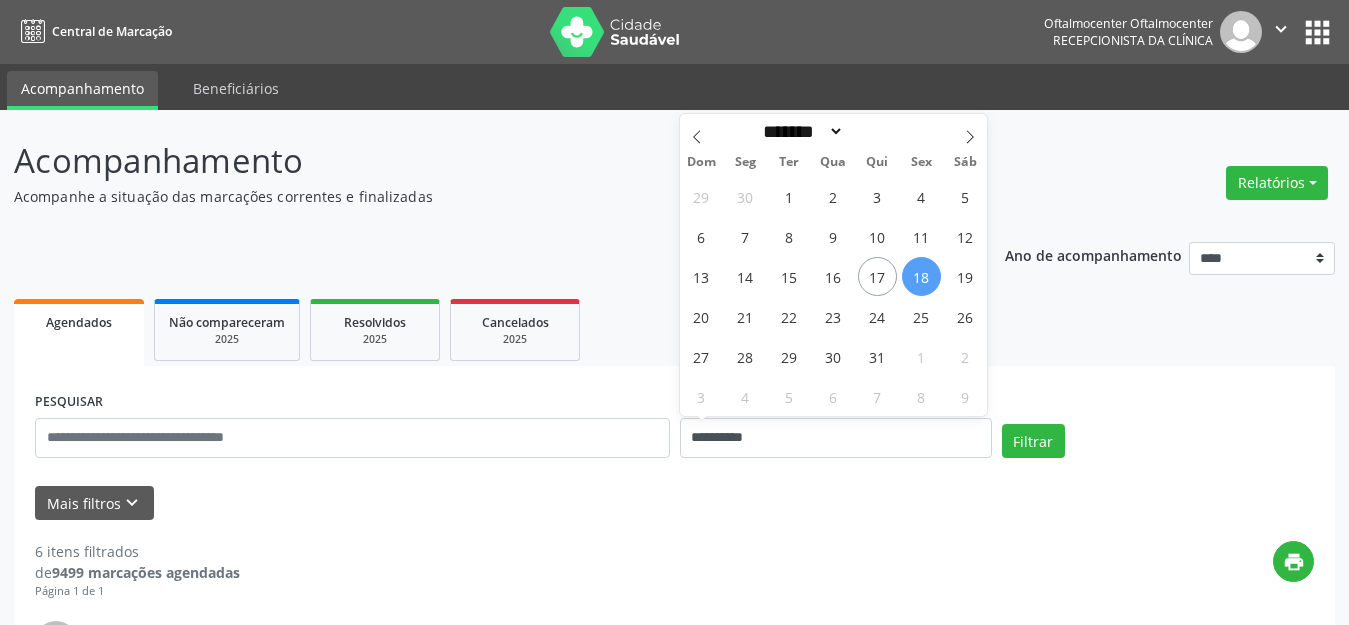 click on "29 30 1 2 3 4 5 6 7 8 9 10 11 12 13 14 15 16 17 18 19 20 21 22 23 24 25 26 27 28 29 30 31 1 2 3 4 5 6 7 8 9" at bounding box center (834, 296) 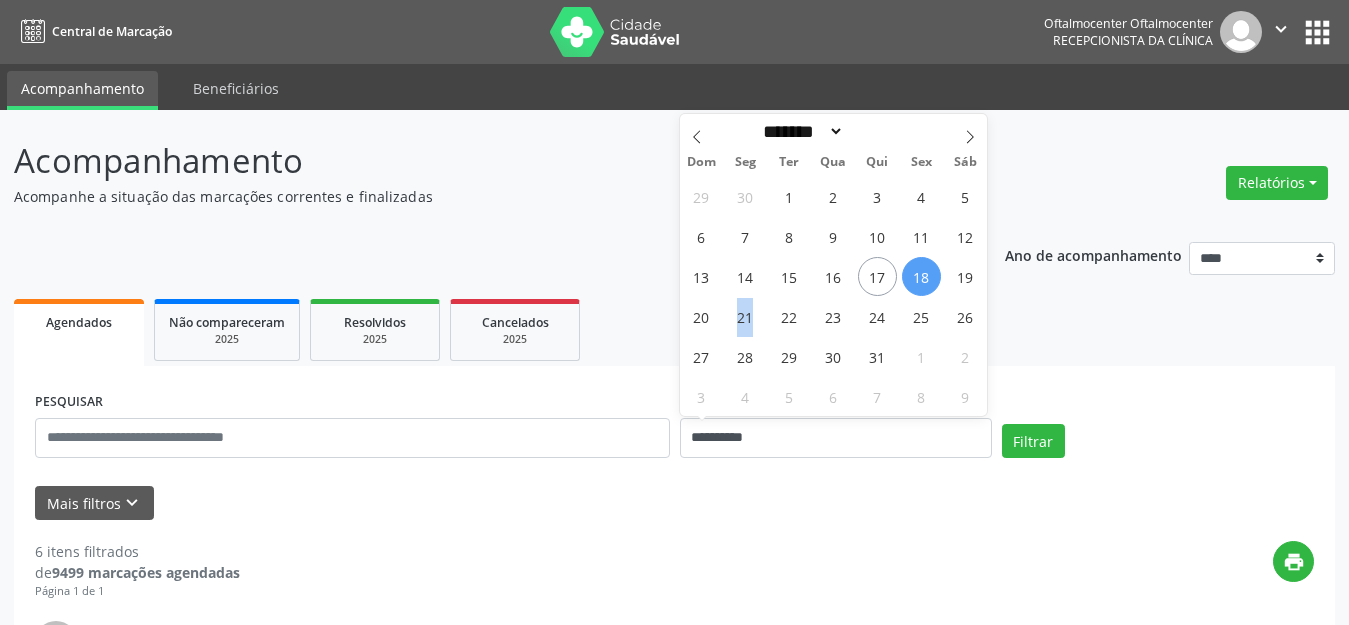 click on "29 30 1 2 3 4 5 6 7 8 9 10 11 12 13 14 15 16 17 18 19 20 21 22 23 24 25 26 27 28 29 30 31 1 2 3 4 5 6 7 8 9" at bounding box center [834, 296] 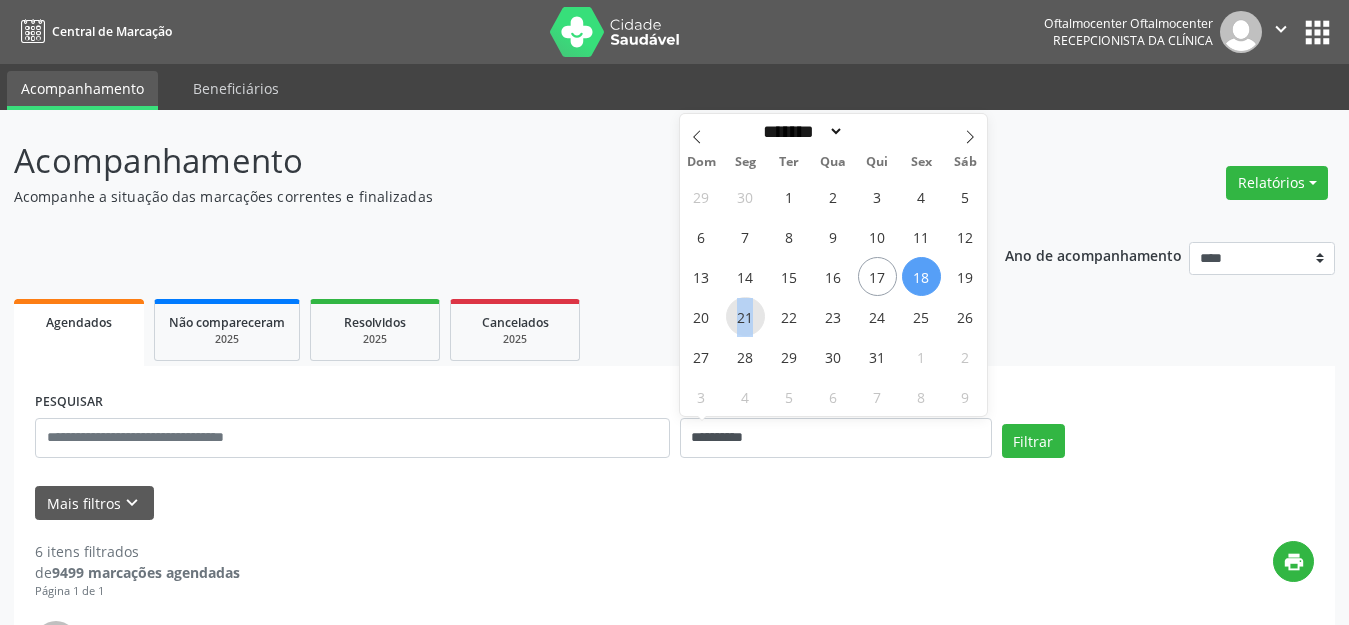 click on "21" at bounding box center [745, 316] 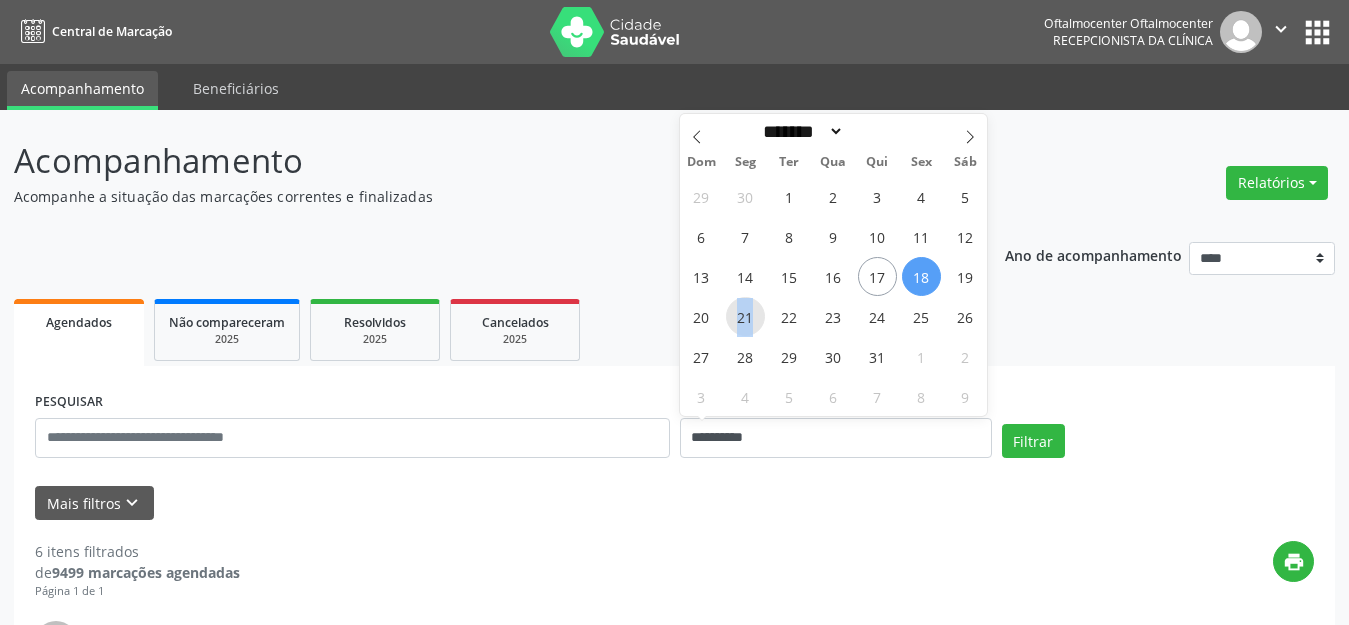 type on "**********" 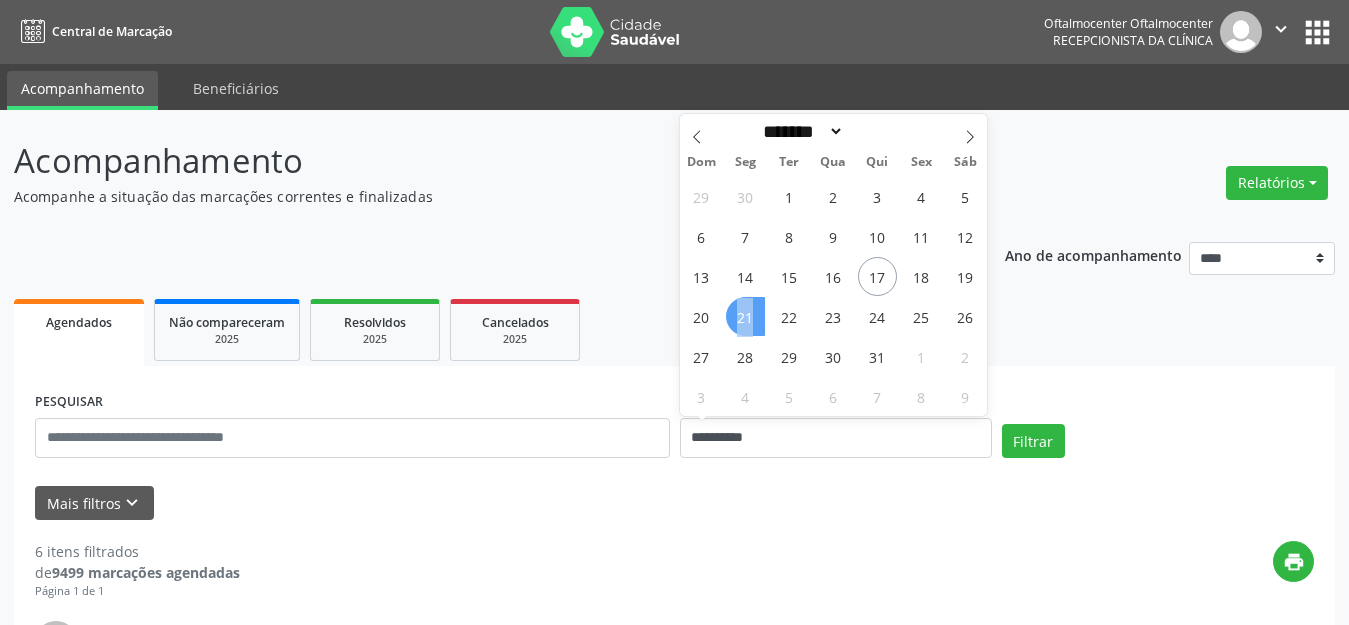 click on "21" at bounding box center [745, 316] 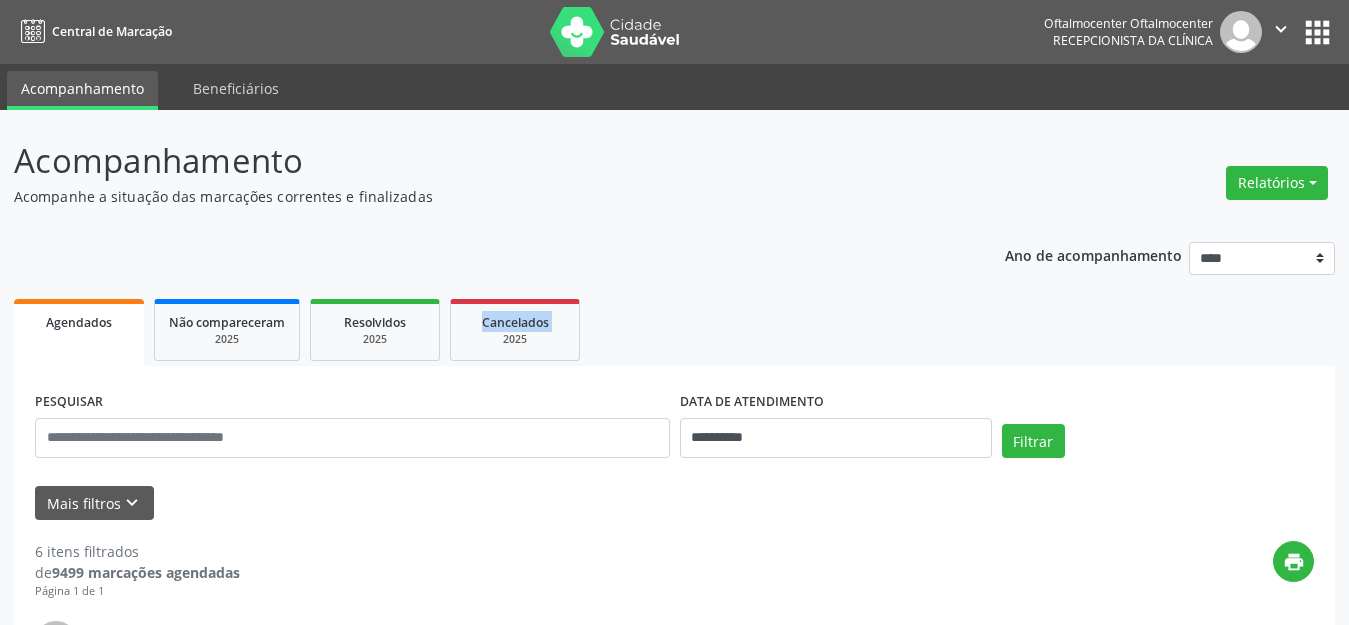 click on "Agendados   Não compareceram
2025
Resolvidos
2025
Cancelados
2025" at bounding box center [674, 330] 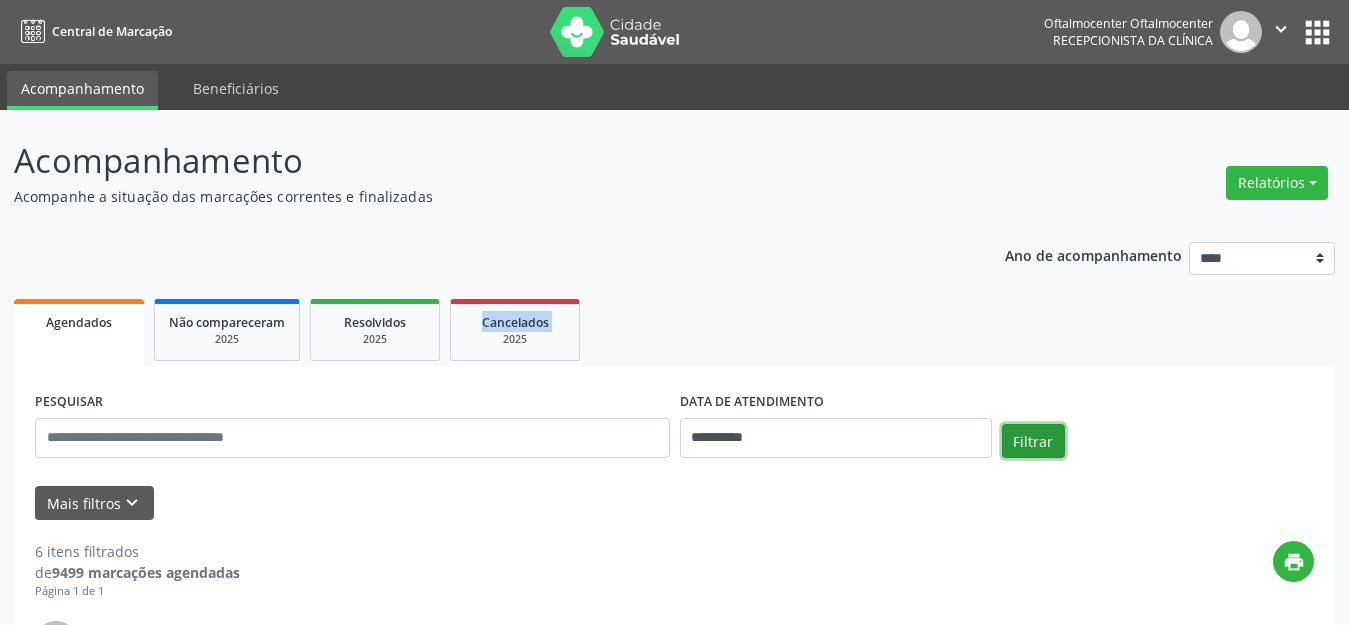 click on "Filtrar" at bounding box center [1033, 441] 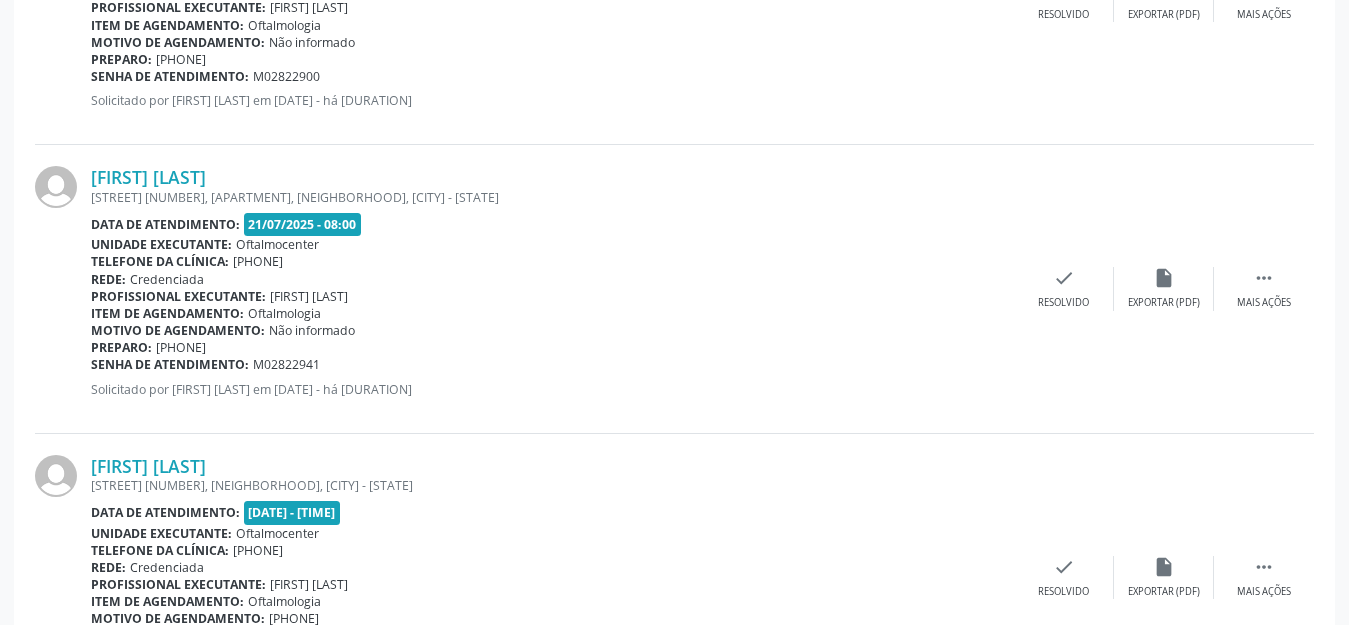 scroll, scrollTop: 3000, scrollLeft: 0, axis: vertical 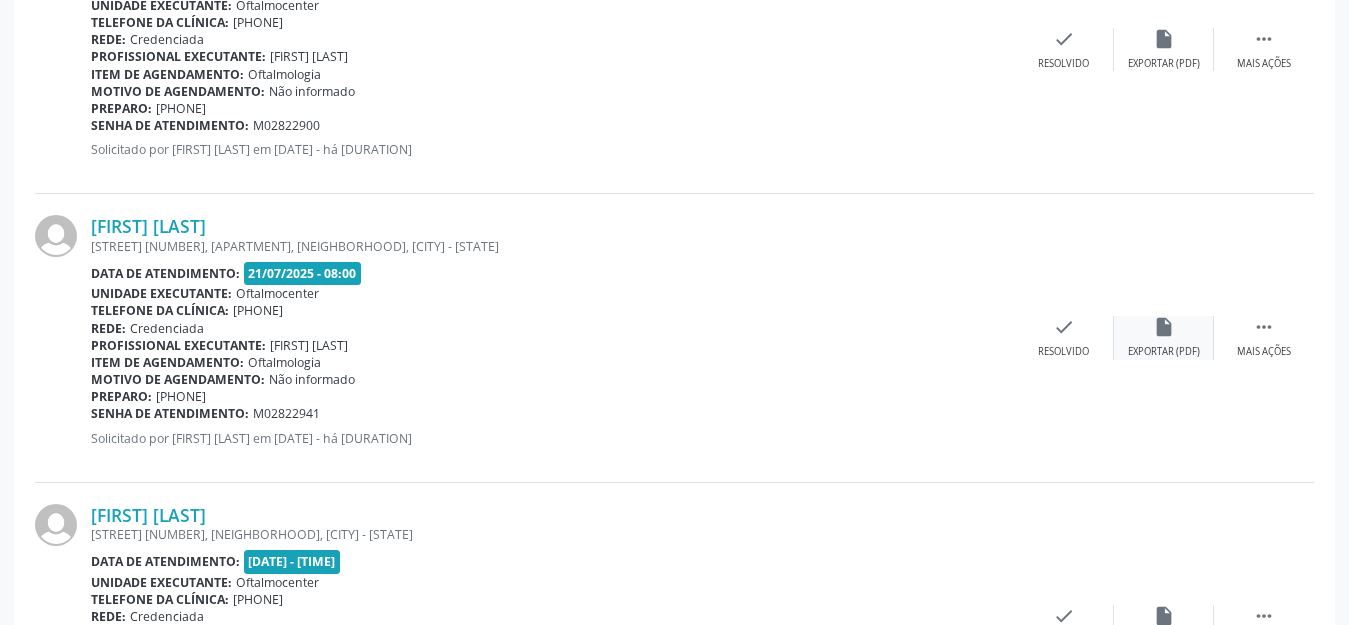 click on "Exportar (PDF)" at bounding box center (1164, 352) 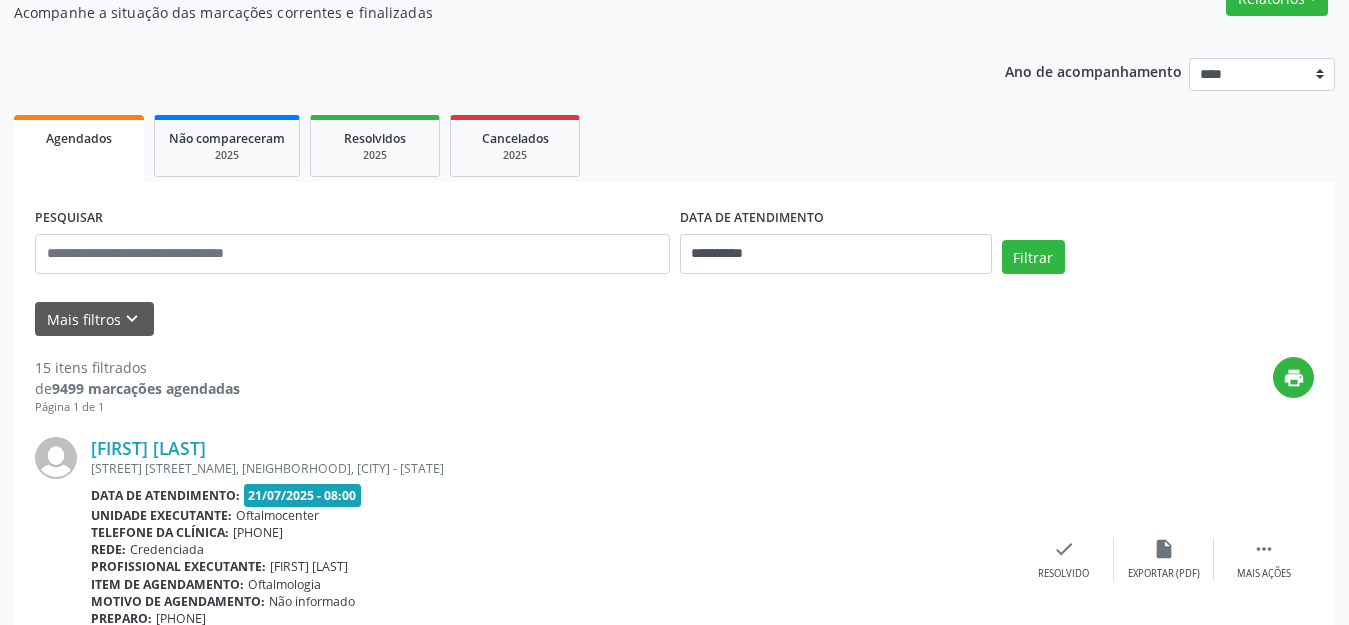 scroll, scrollTop: 300, scrollLeft: 0, axis: vertical 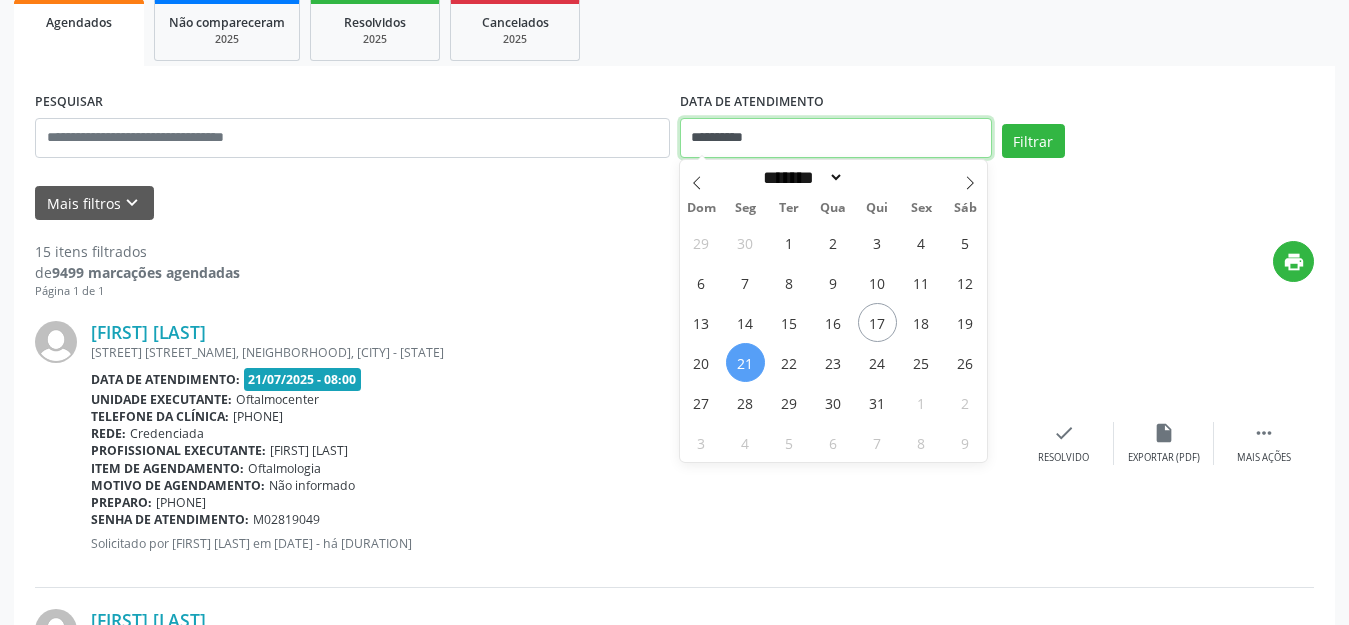 click on "**********" at bounding box center [836, 138] 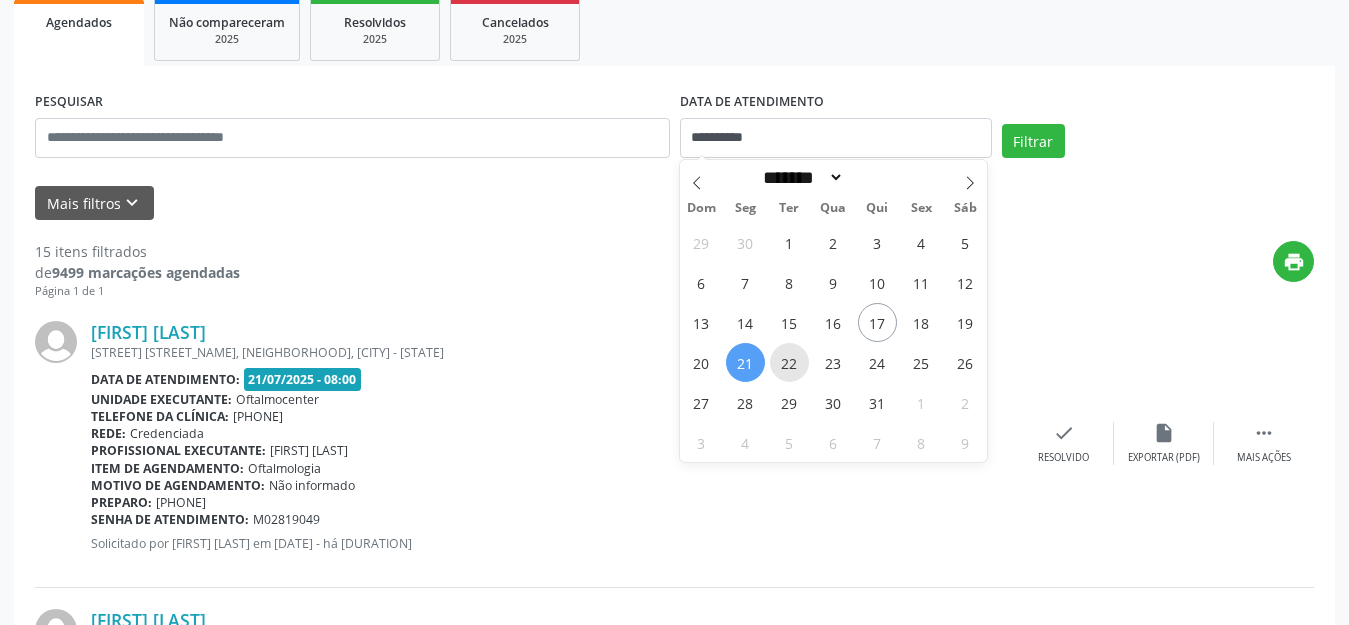 click on "22" at bounding box center [789, 362] 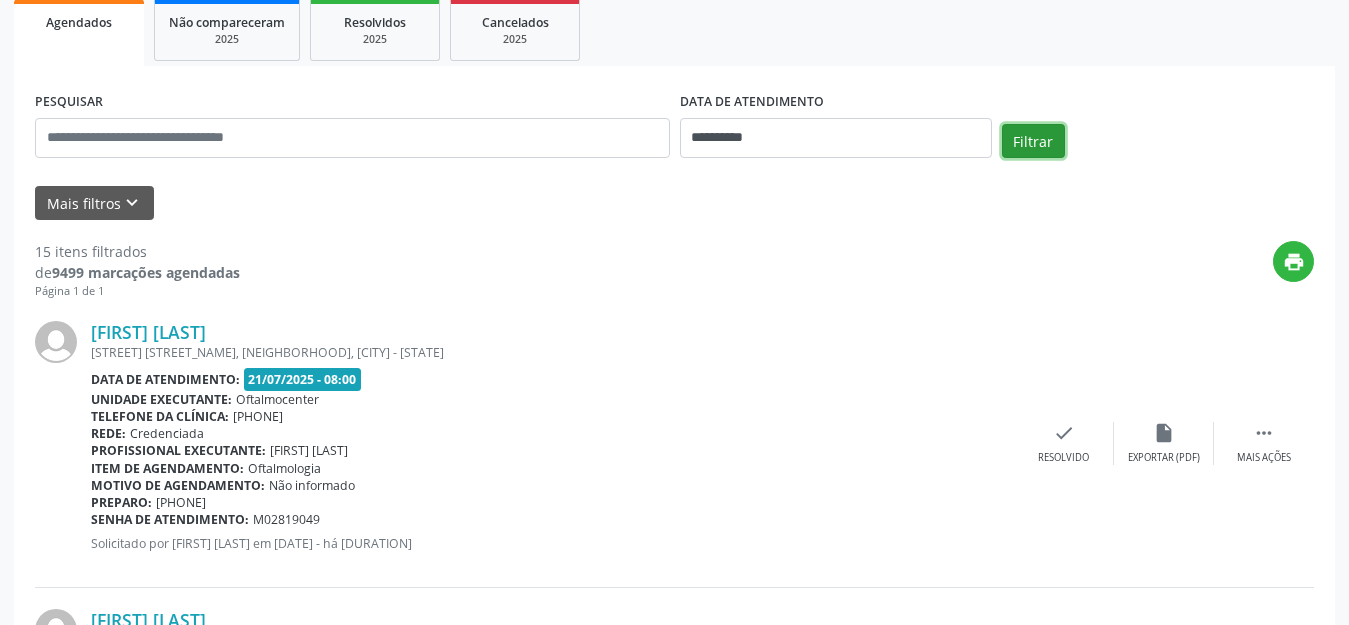 click on "Filtrar" at bounding box center (1033, 141) 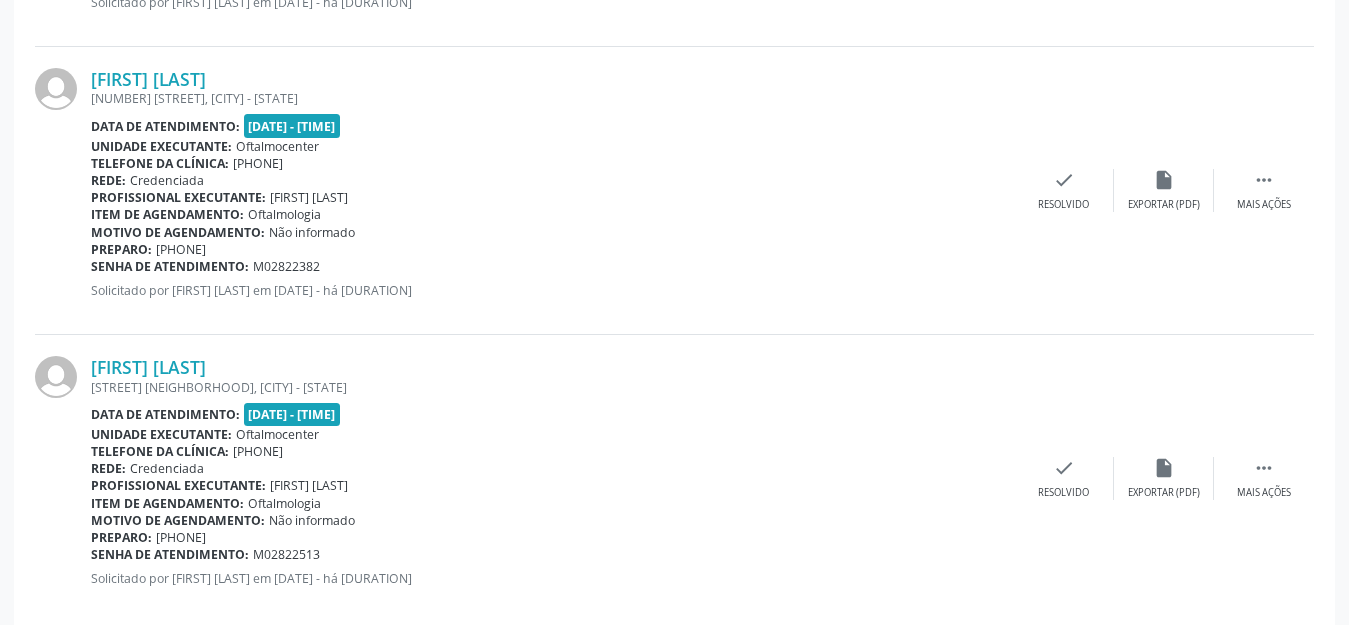 scroll, scrollTop: 1449, scrollLeft: 0, axis: vertical 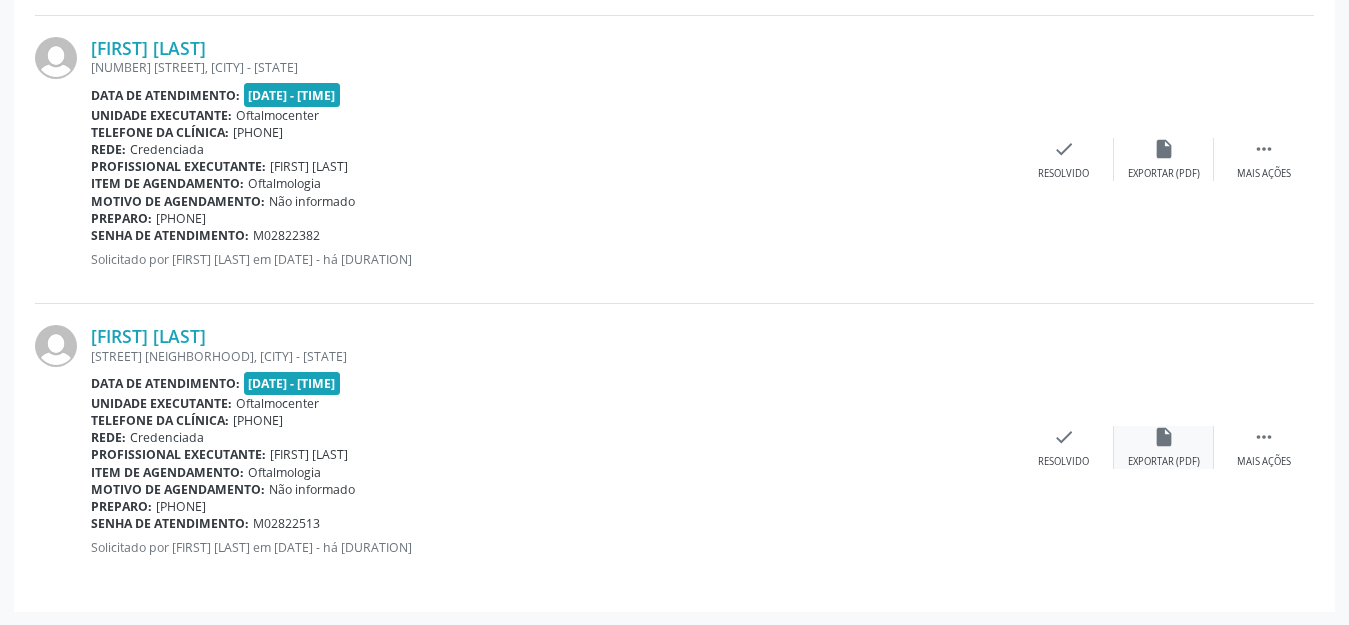 click on "insert_drive_file
Exportar (PDF)" at bounding box center [1164, 447] 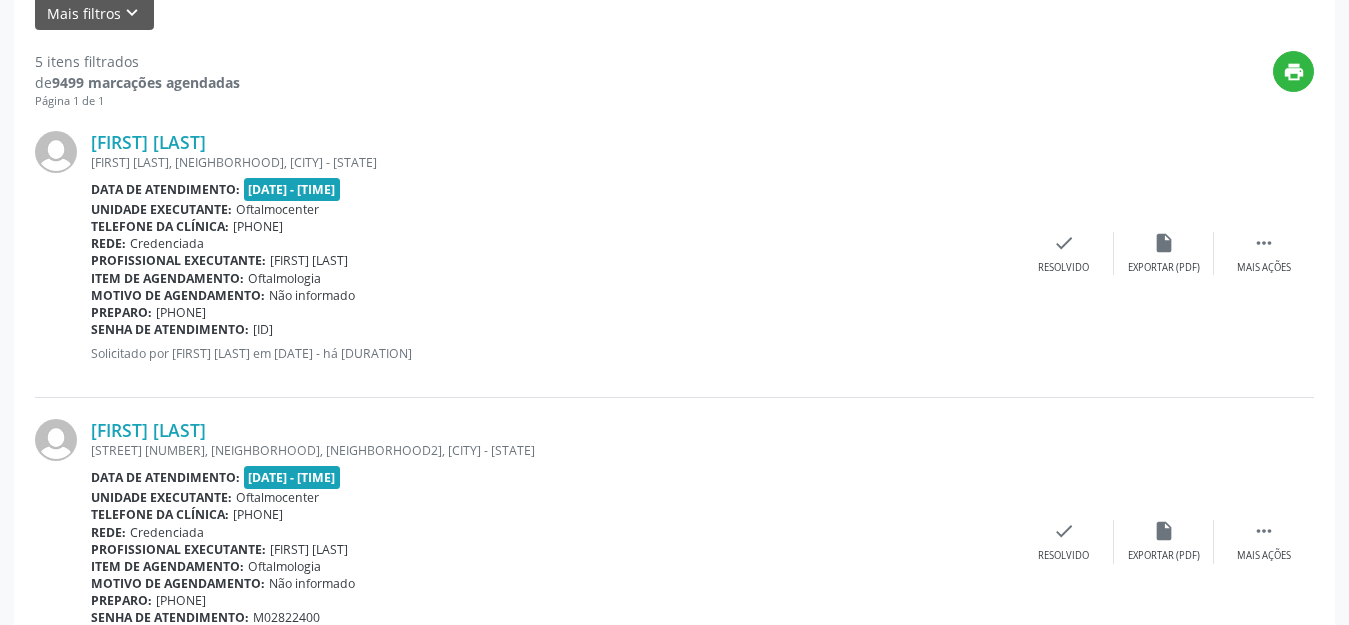 scroll, scrollTop: 300, scrollLeft: 0, axis: vertical 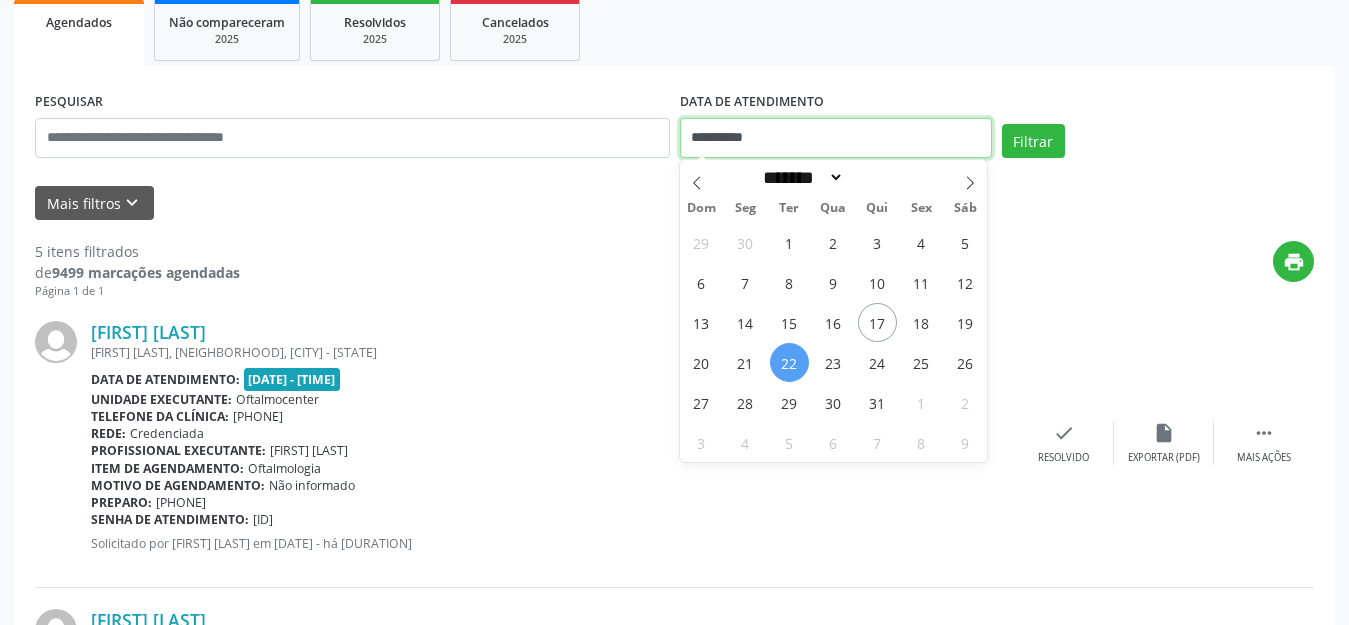 click on "**********" at bounding box center [836, 138] 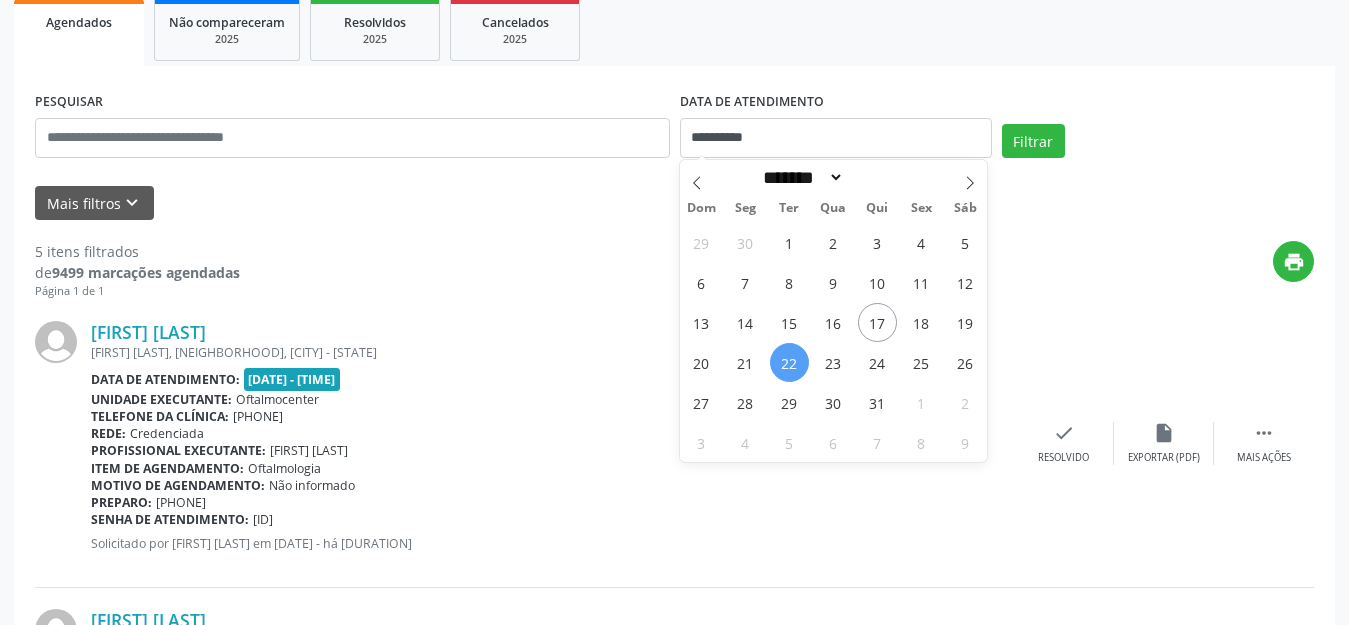 click on "Agendados   Não compareceram
2025
Resolvidos
2025
Cancelados
2025" at bounding box center [674, 30] 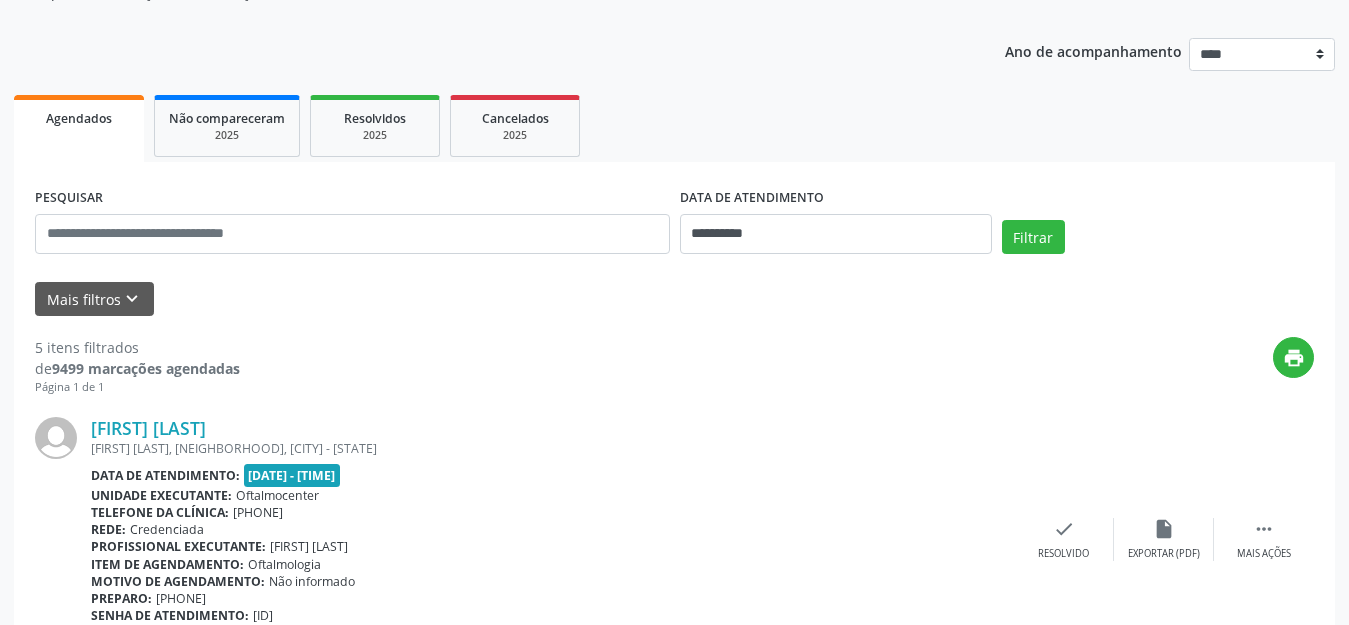 scroll, scrollTop: 200, scrollLeft: 0, axis: vertical 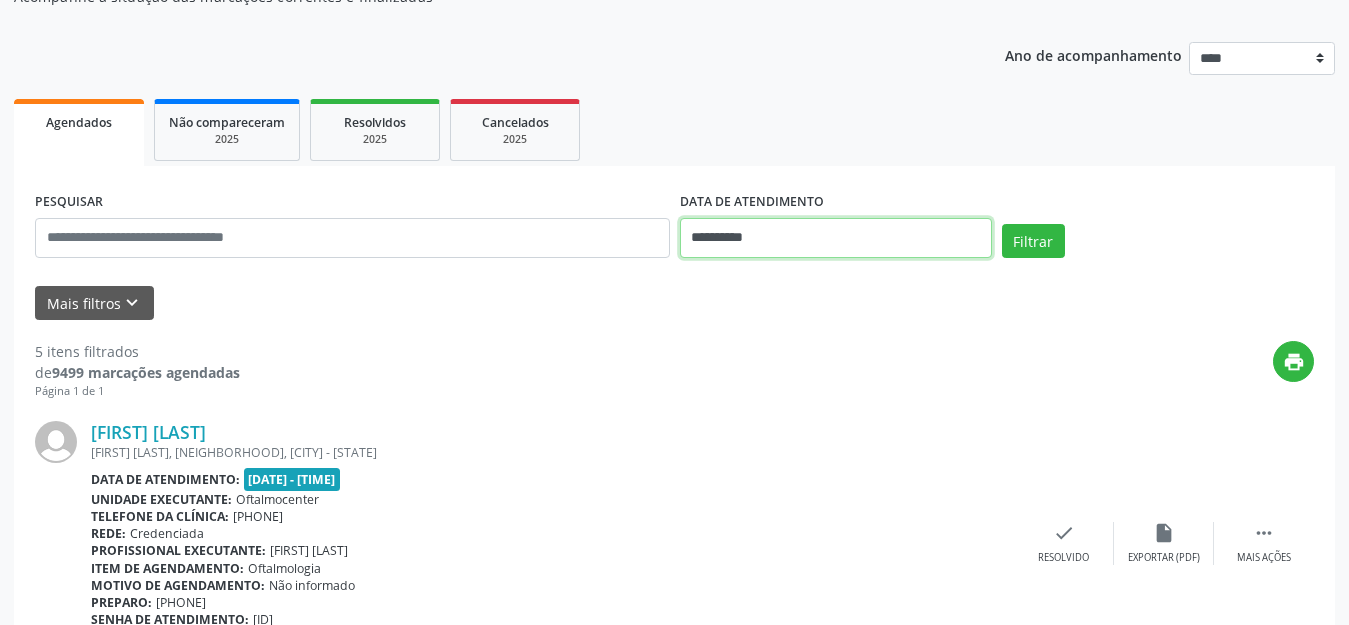 click on "**********" at bounding box center (836, 238) 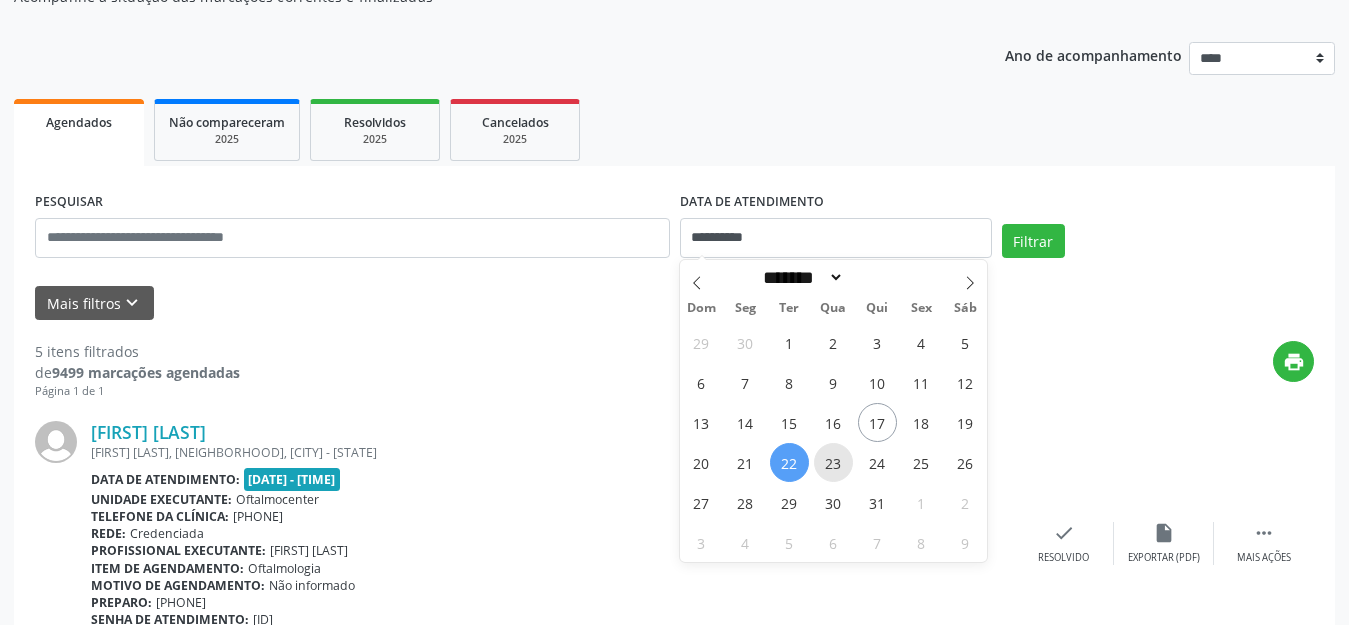 click on "23" at bounding box center [833, 462] 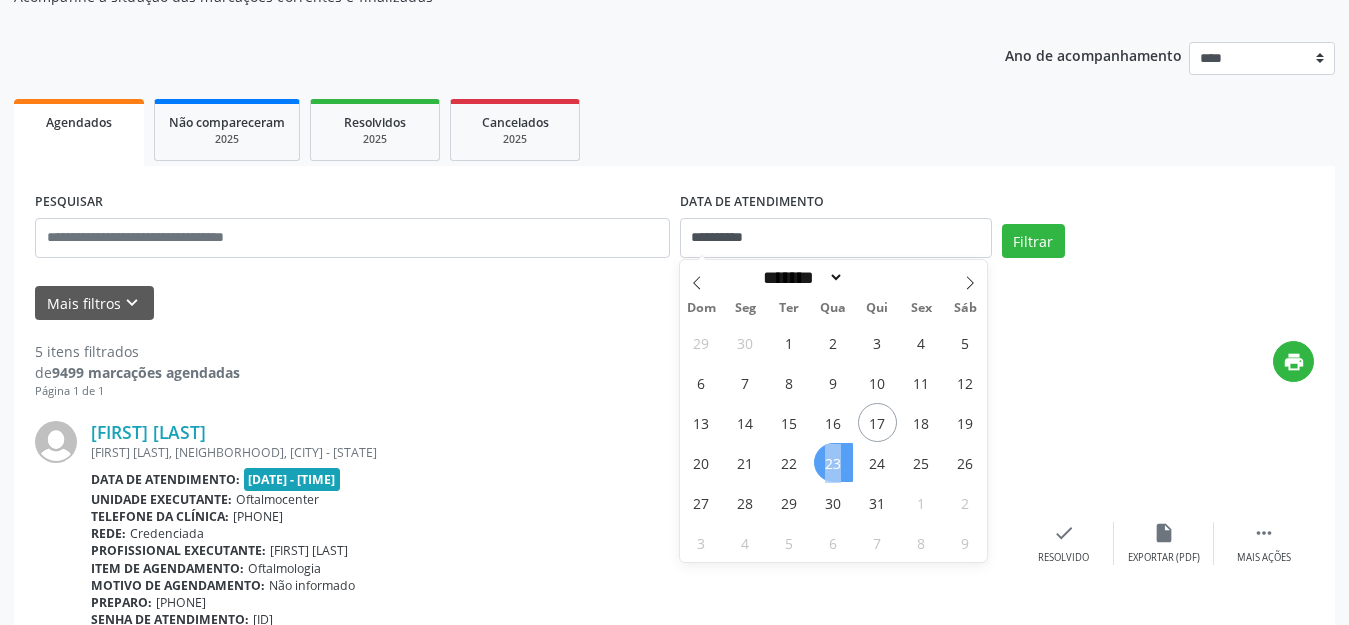 click on "23" at bounding box center [833, 462] 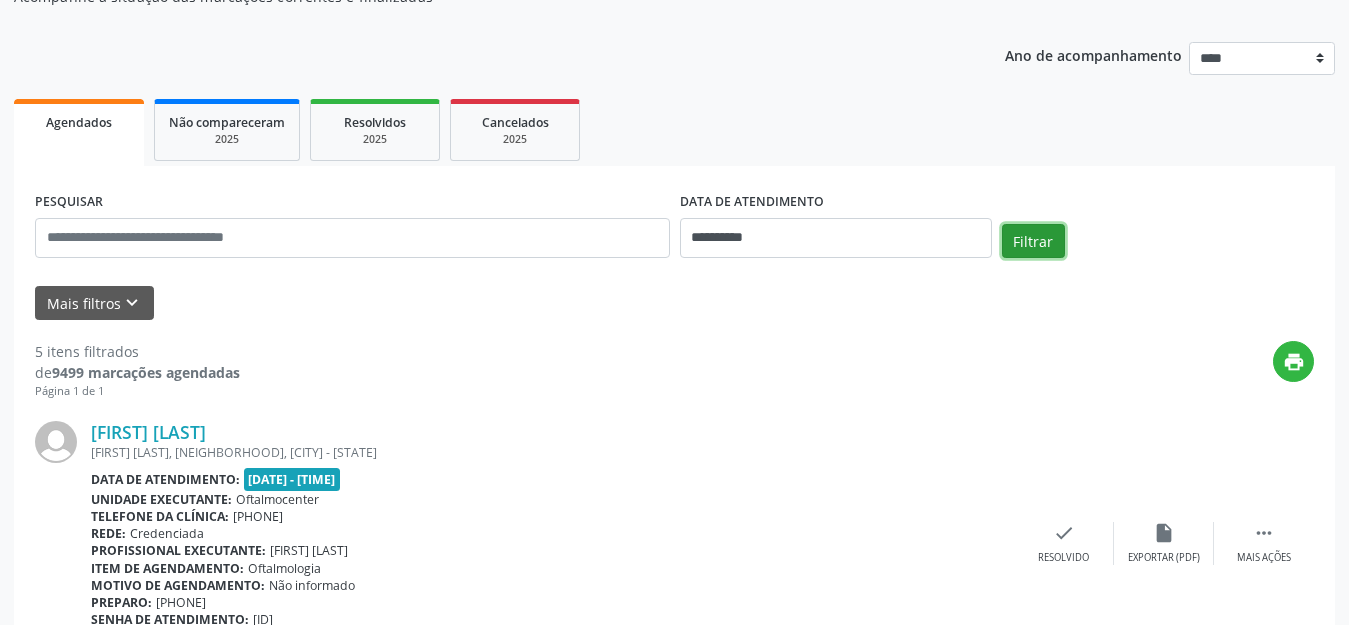 click on "Filtrar" at bounding box center (1033, 241) 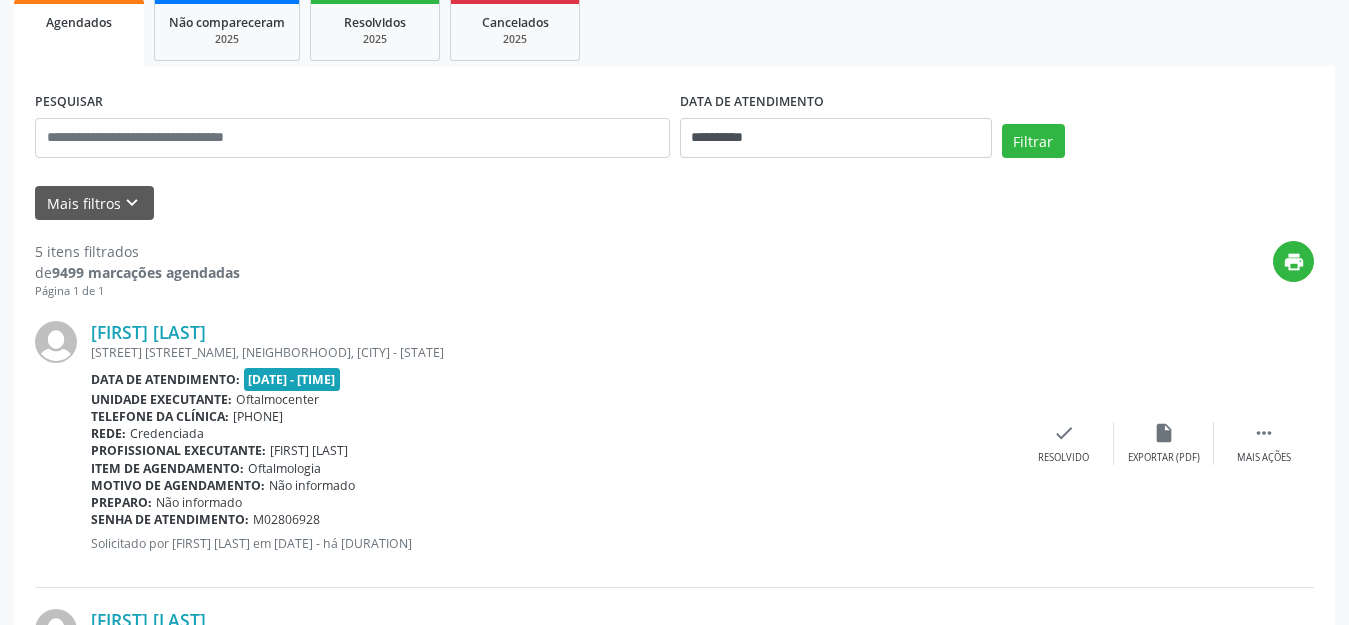 scroll, scrollTop: 0, scrollLeft: 0, axis: both 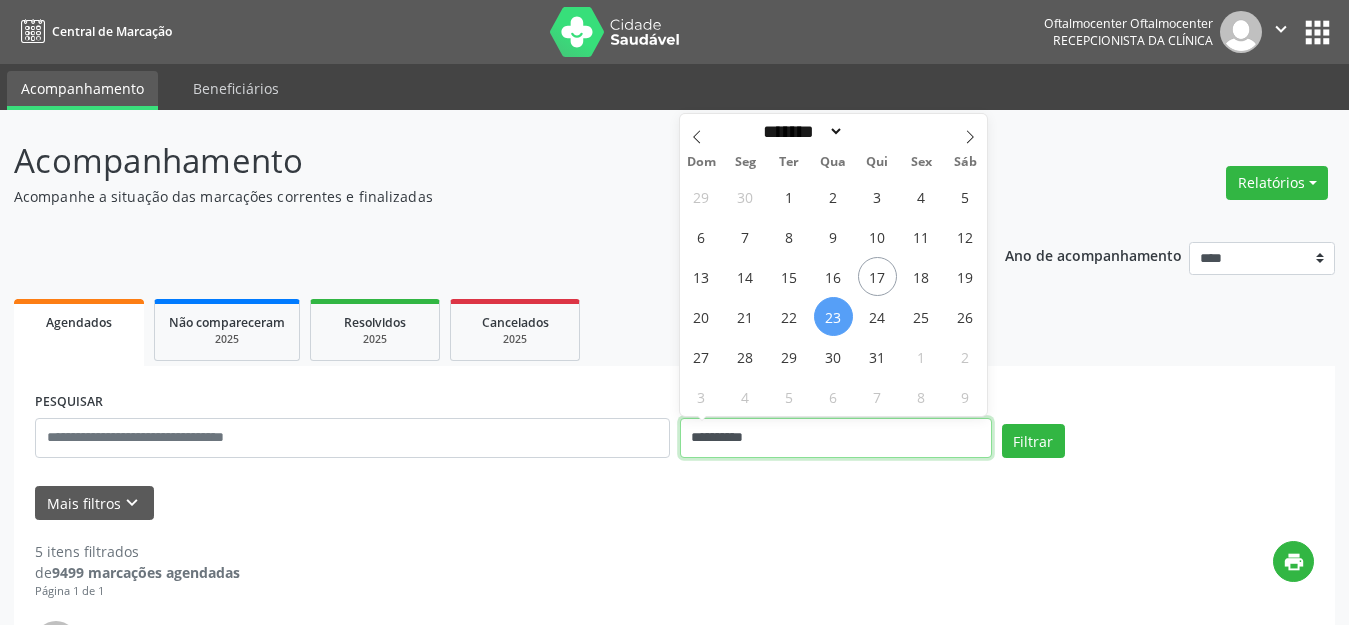 click on "**********" at bounding box center [836, 438] 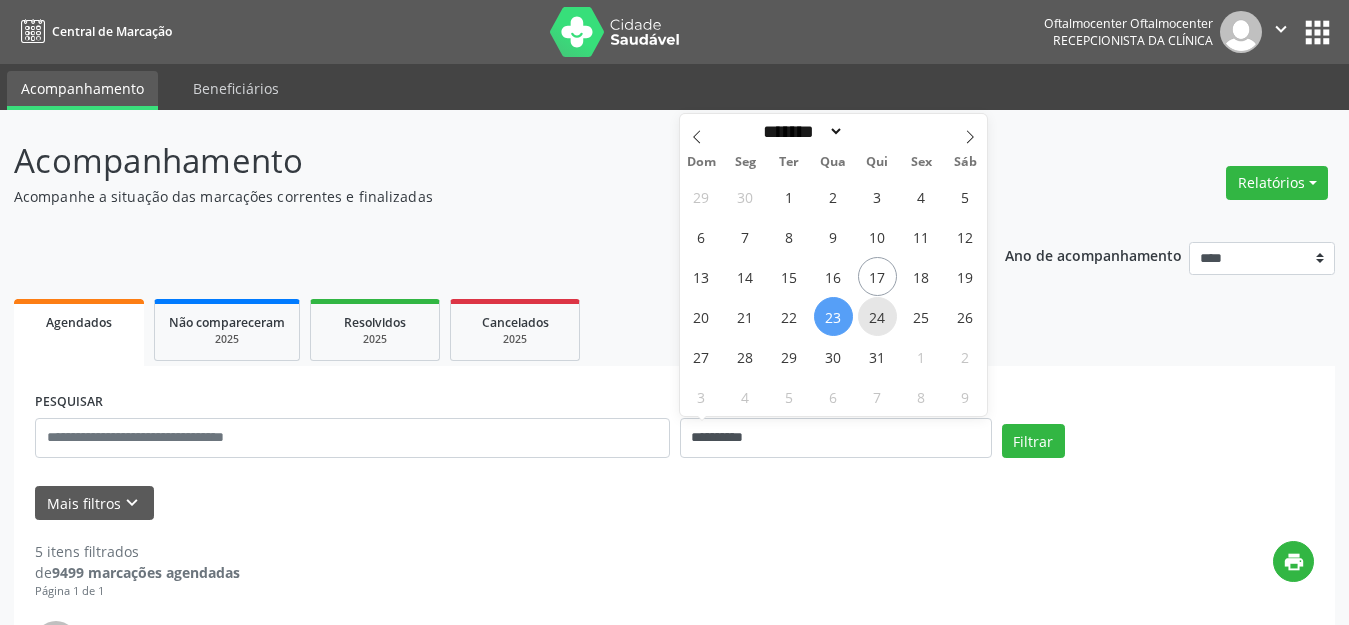 type on "**********" 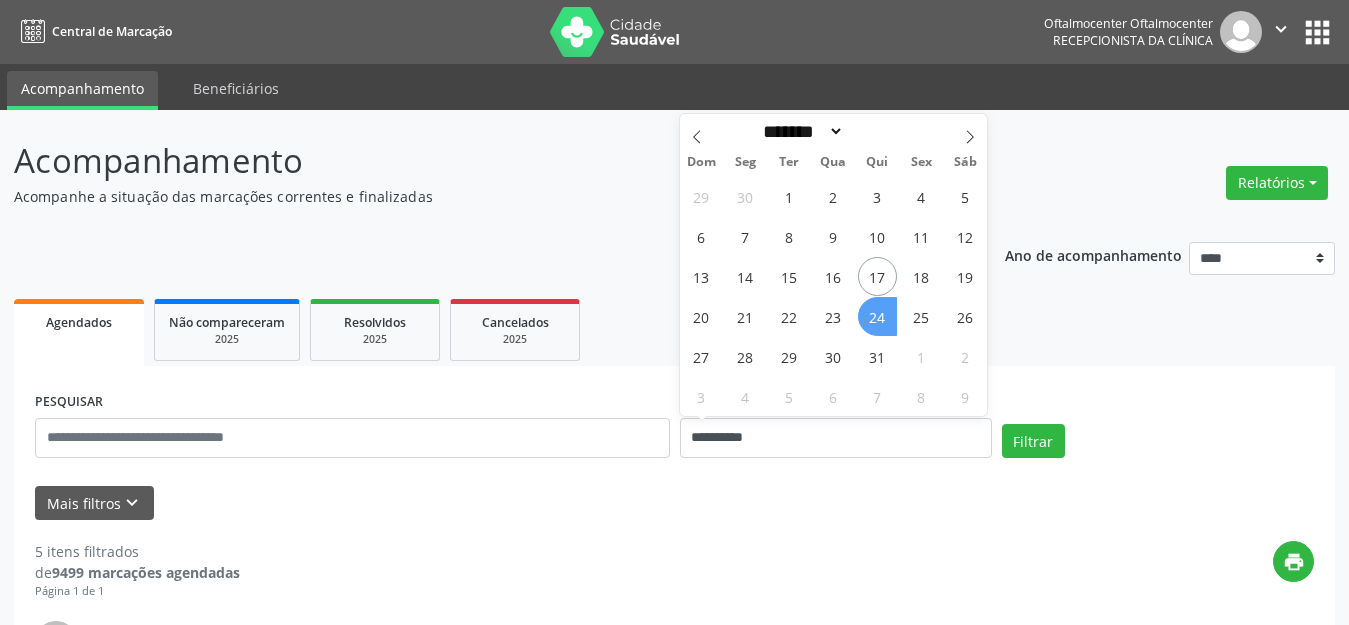 click on "24" at bounding box center [877, 316] 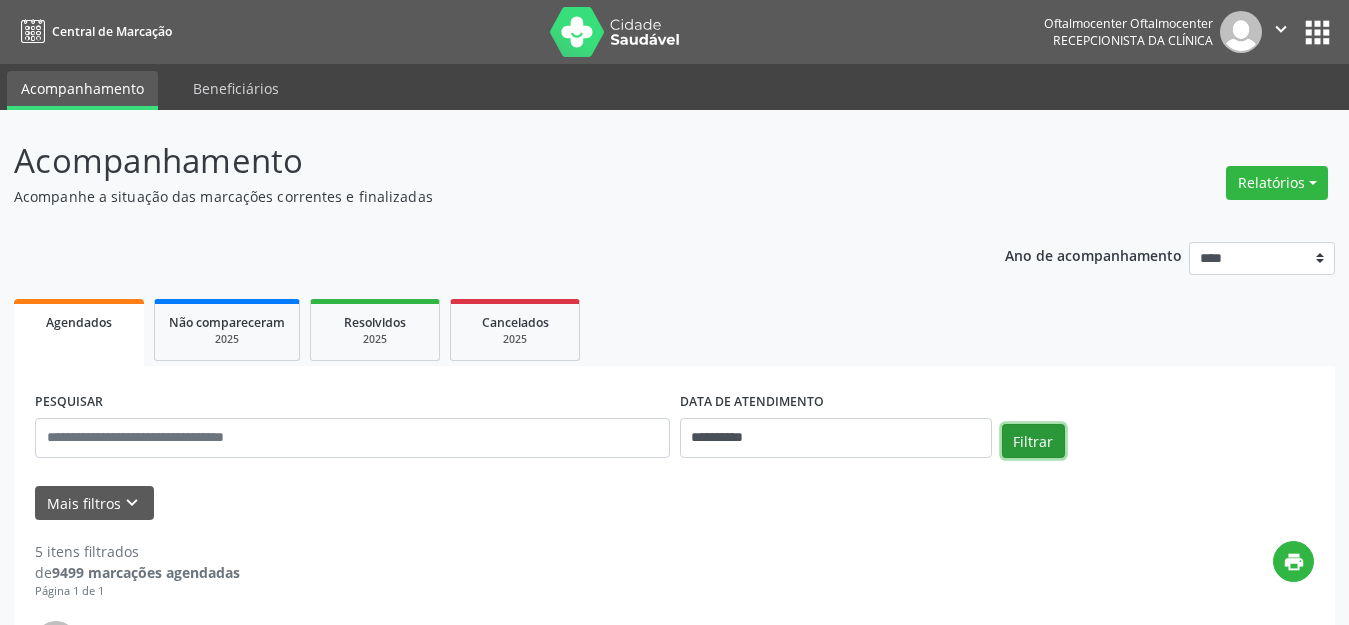 click on "Filtrar" at bounding box center (1033, 441) 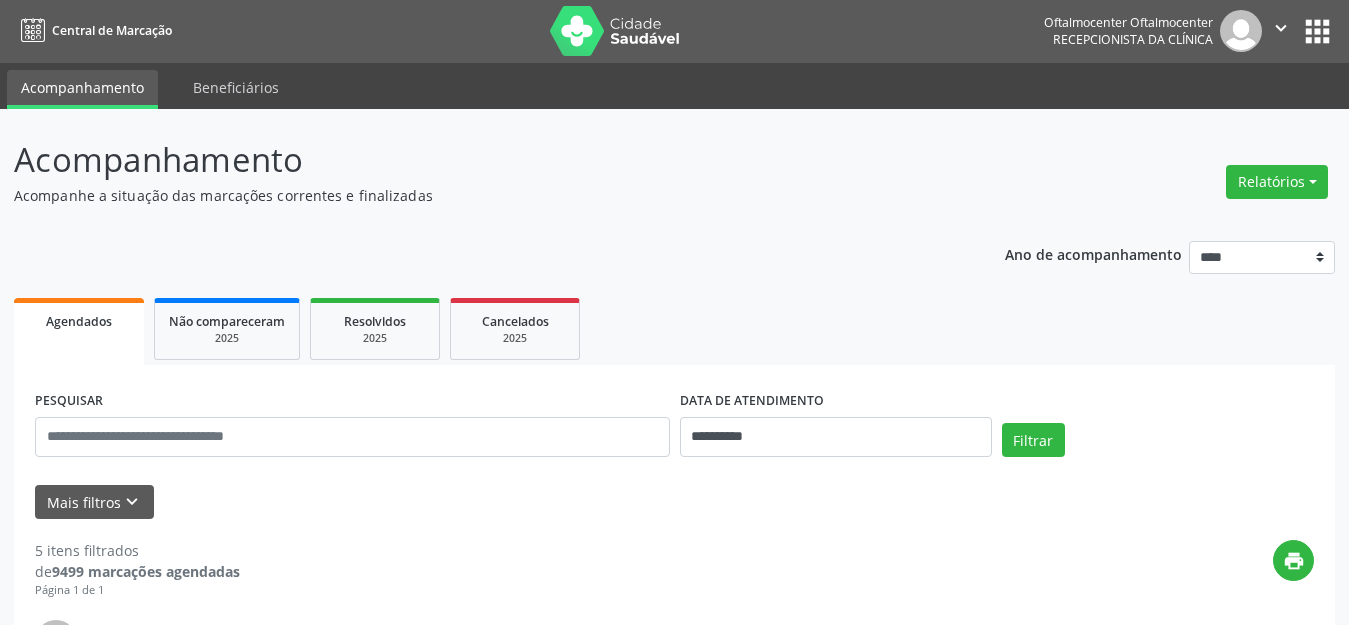 scroll, scrollTop: 0, scrollLeft: 0, axis: both 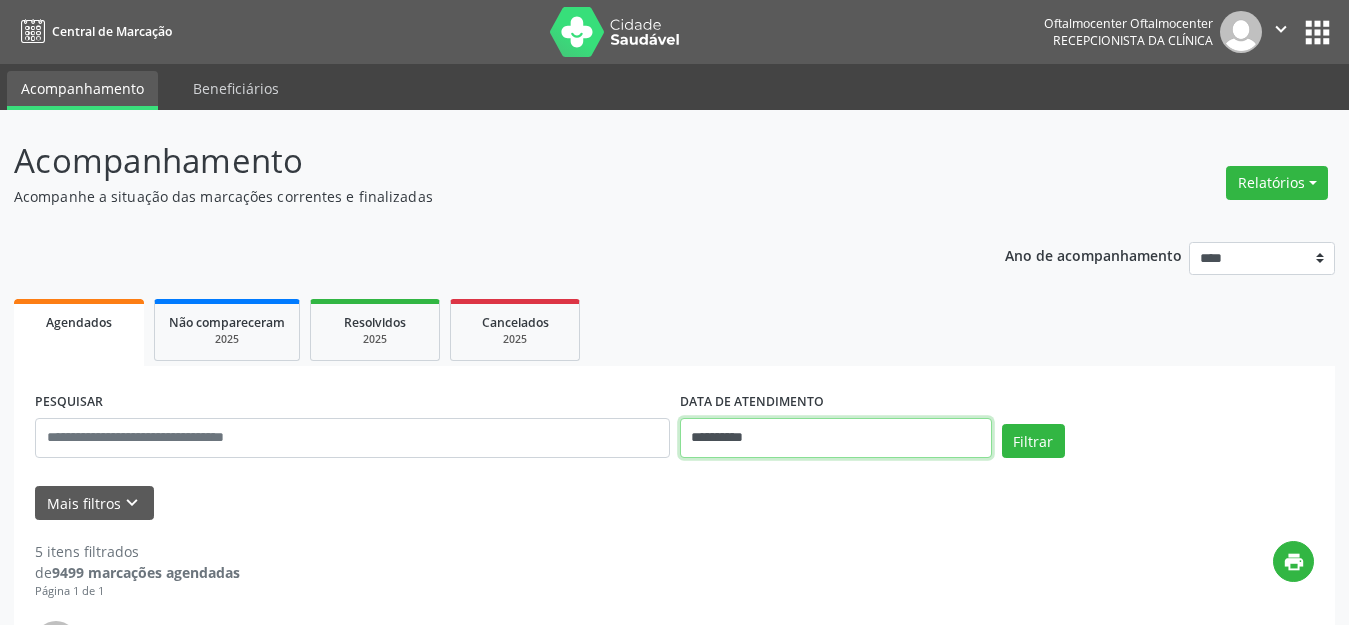 click on "**********" at bounding box center (836, 438) 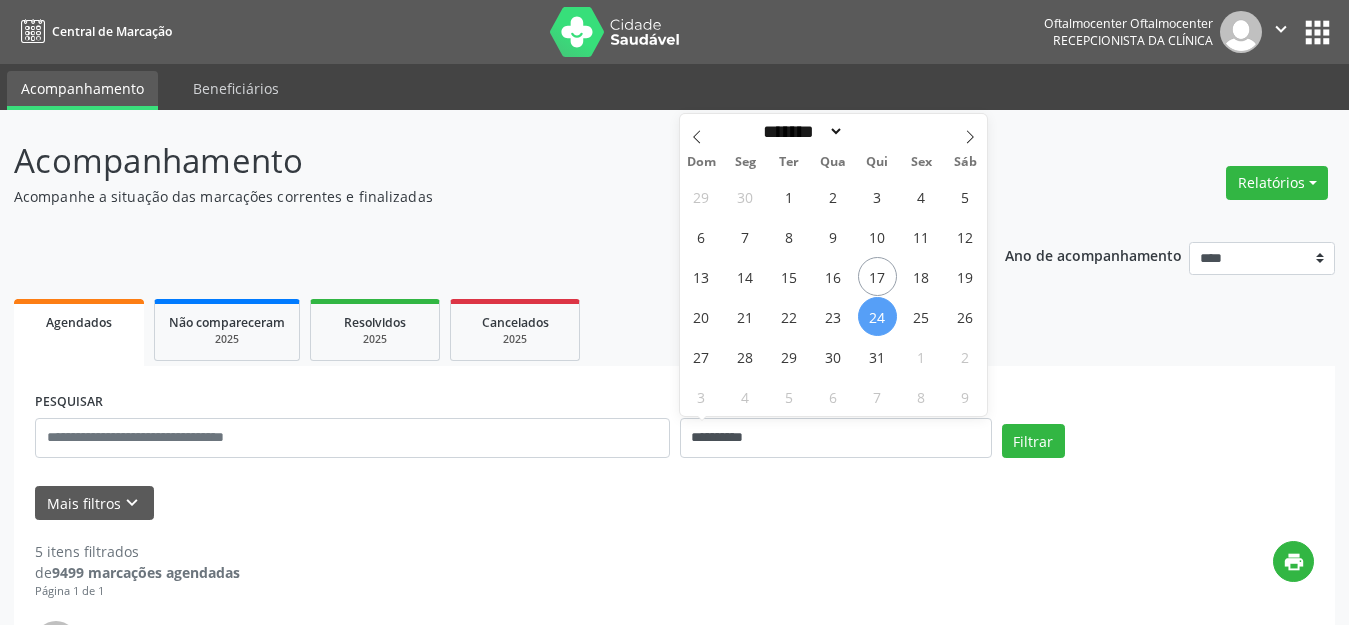 click on "Acompanhe a situação das marcações correntes e finalizadas" at bounding box center (476, 196) 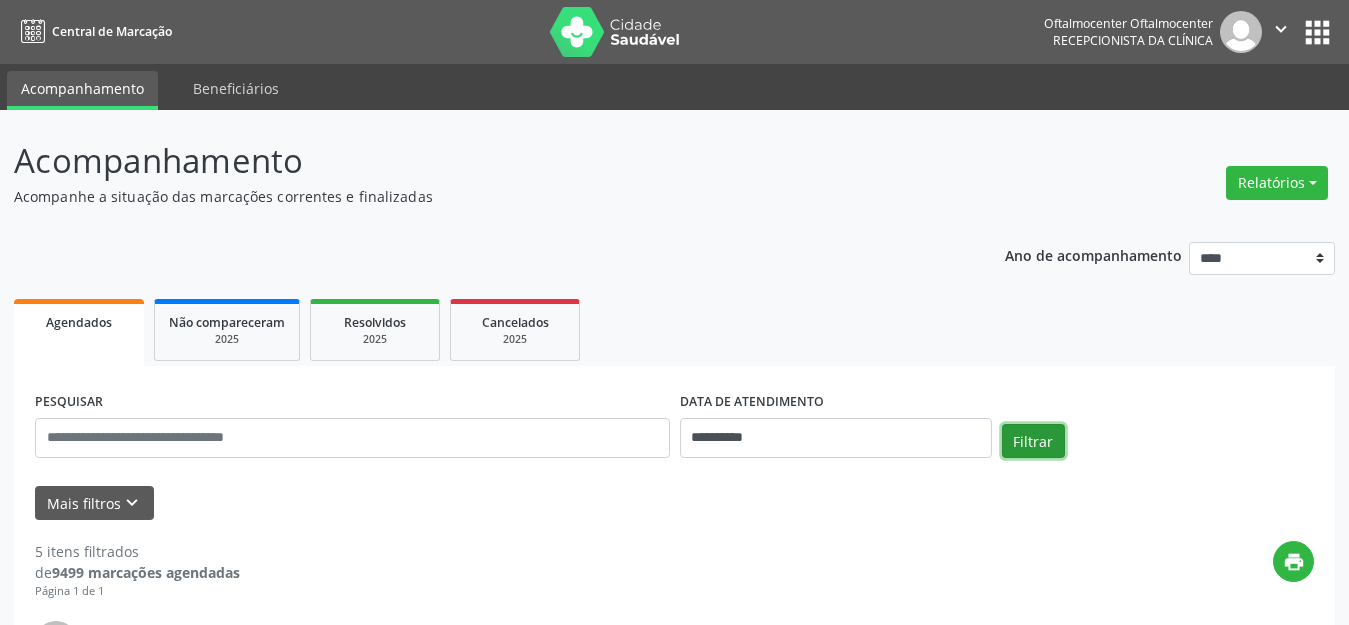 click on "Filtrar" at bounding box center (1033, 441) 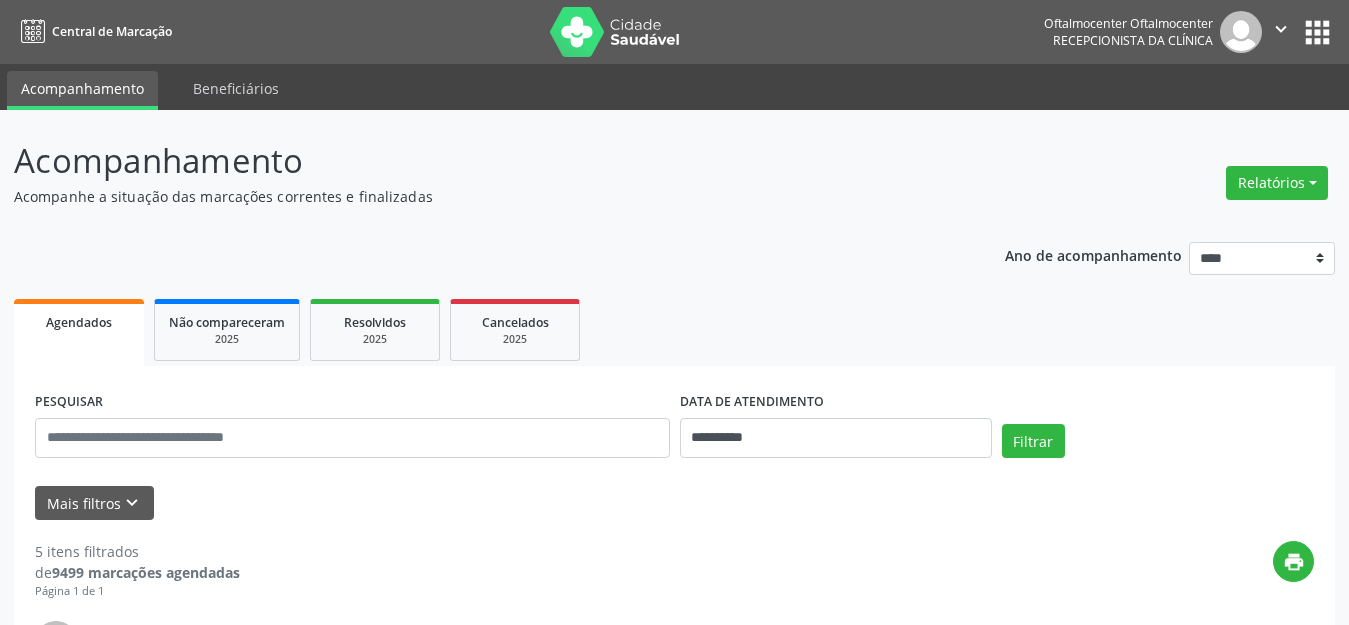 click on "DATA DE ATENDIMENTO" at bounding box center [836, 402] 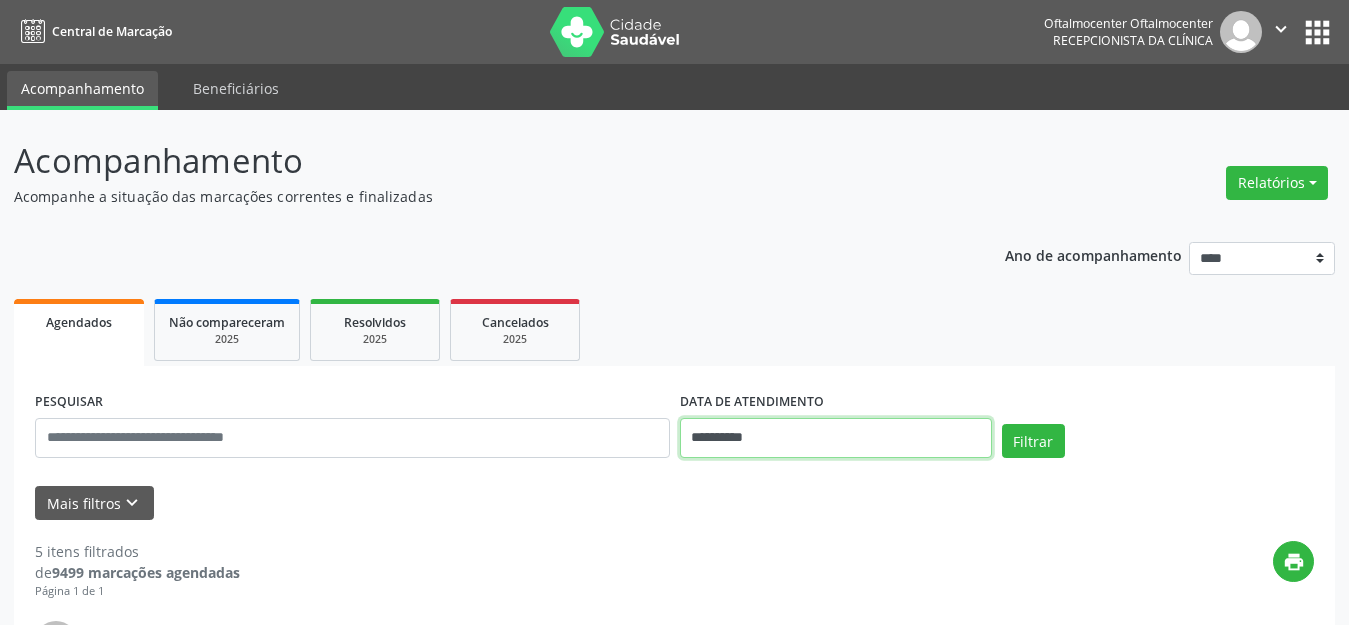click on "**********" at bounding box center (836, 438) 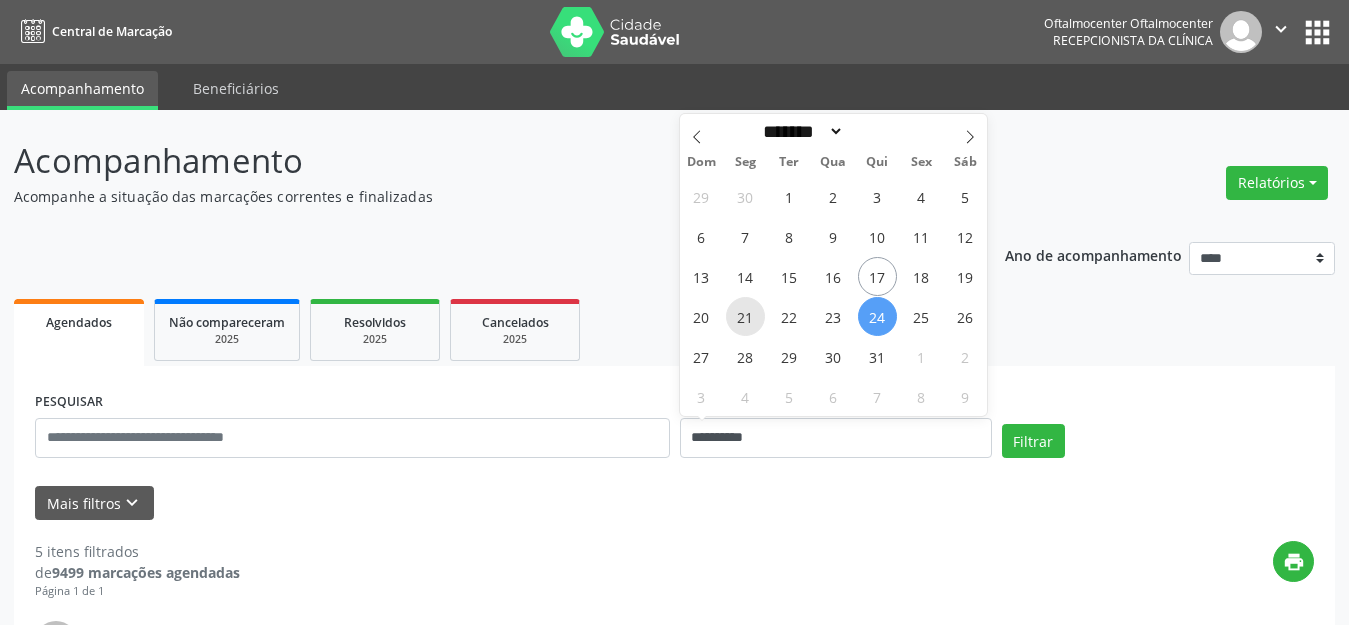 click on "21" at bounding box center [745, 316] 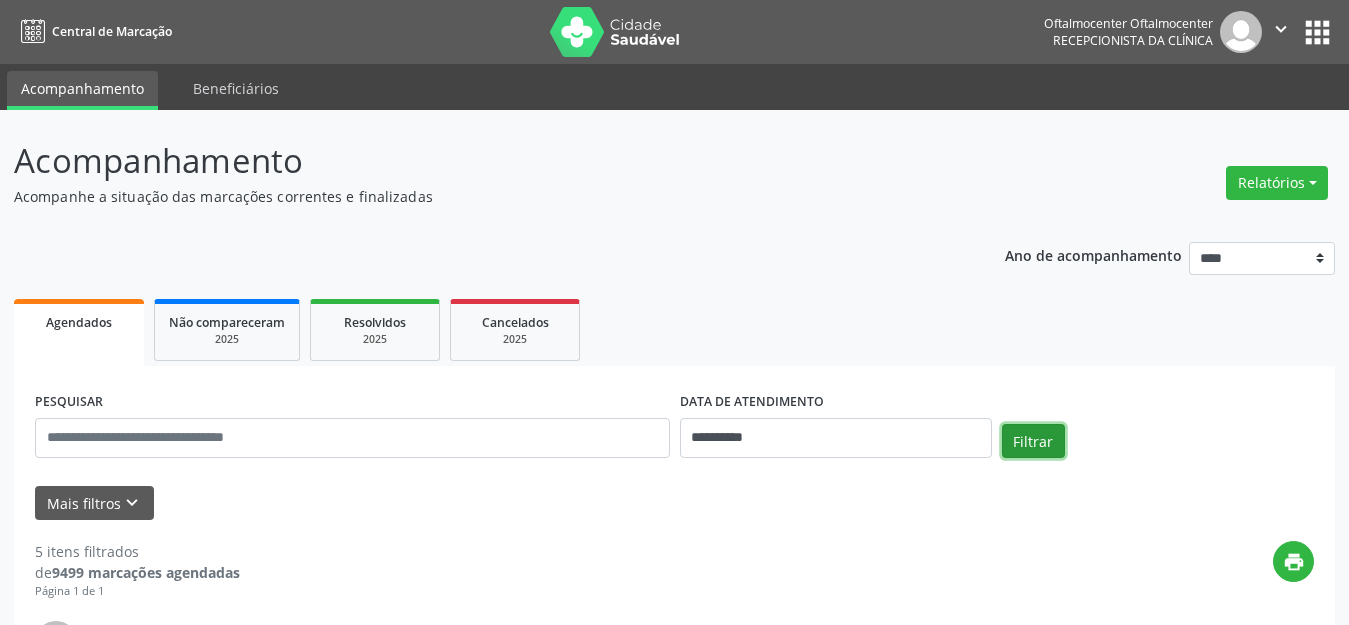 click on "Filtrar" at bounding box center (1033, 441) 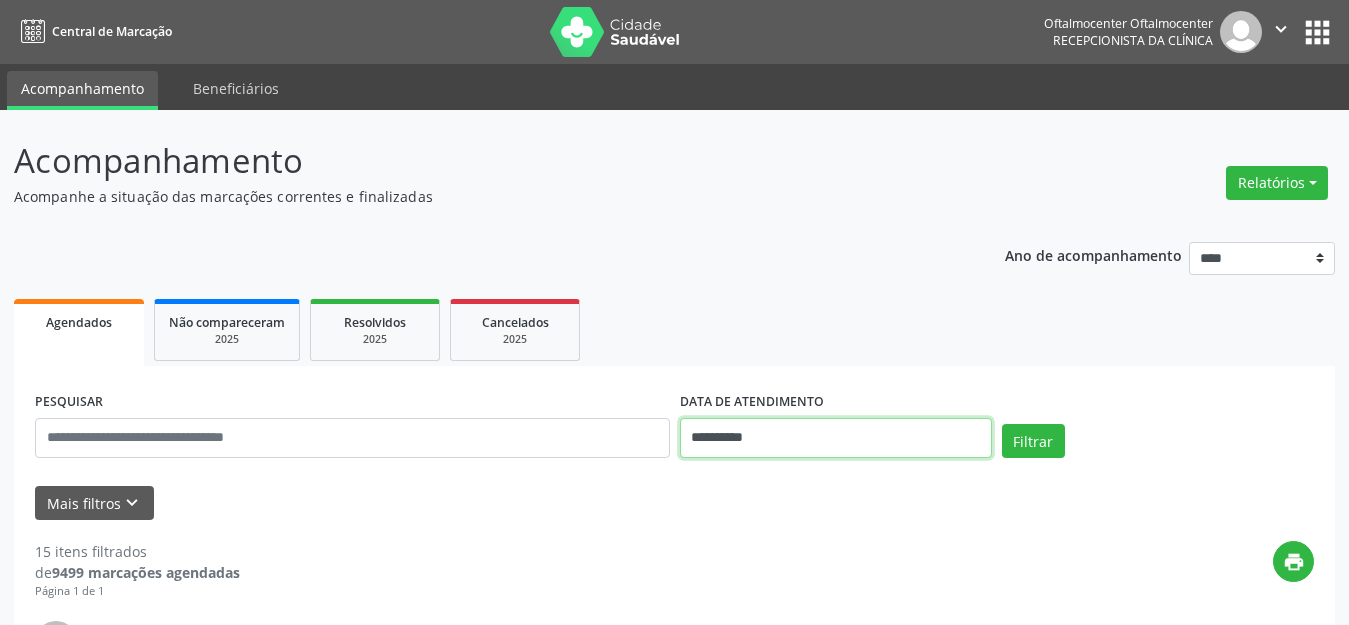 click on "**********" at bounding box center (836, 438) 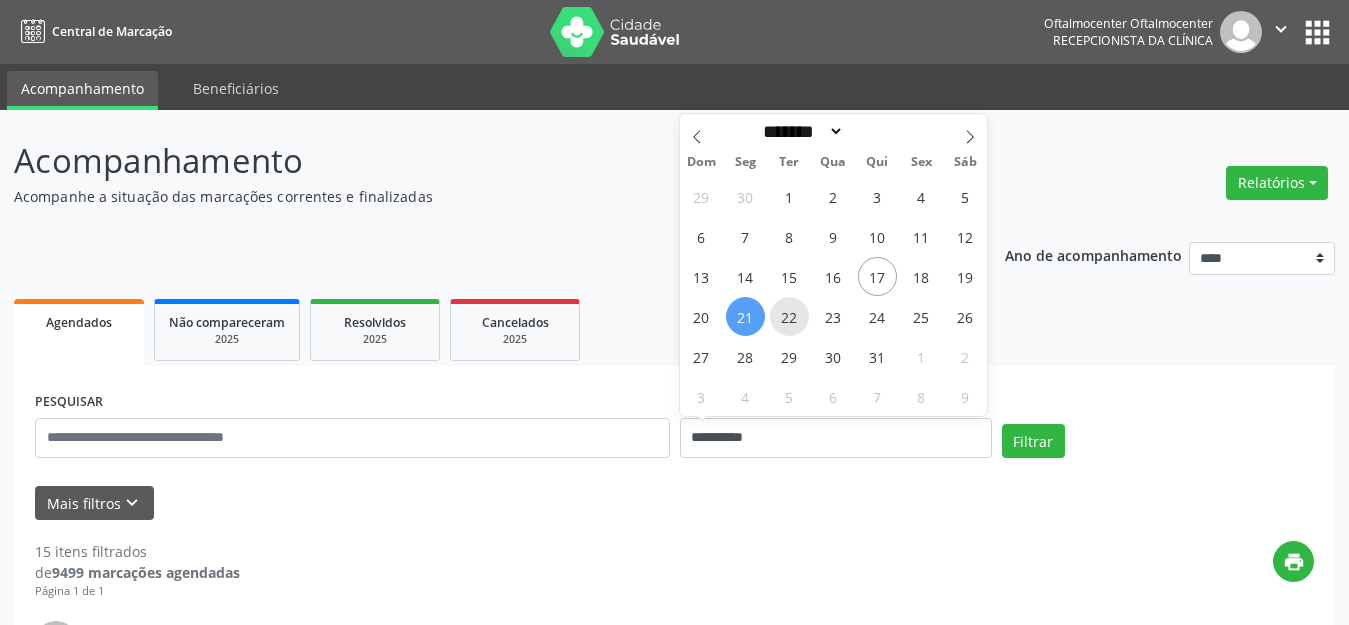 click on "22" at bounding box center (789, 316) 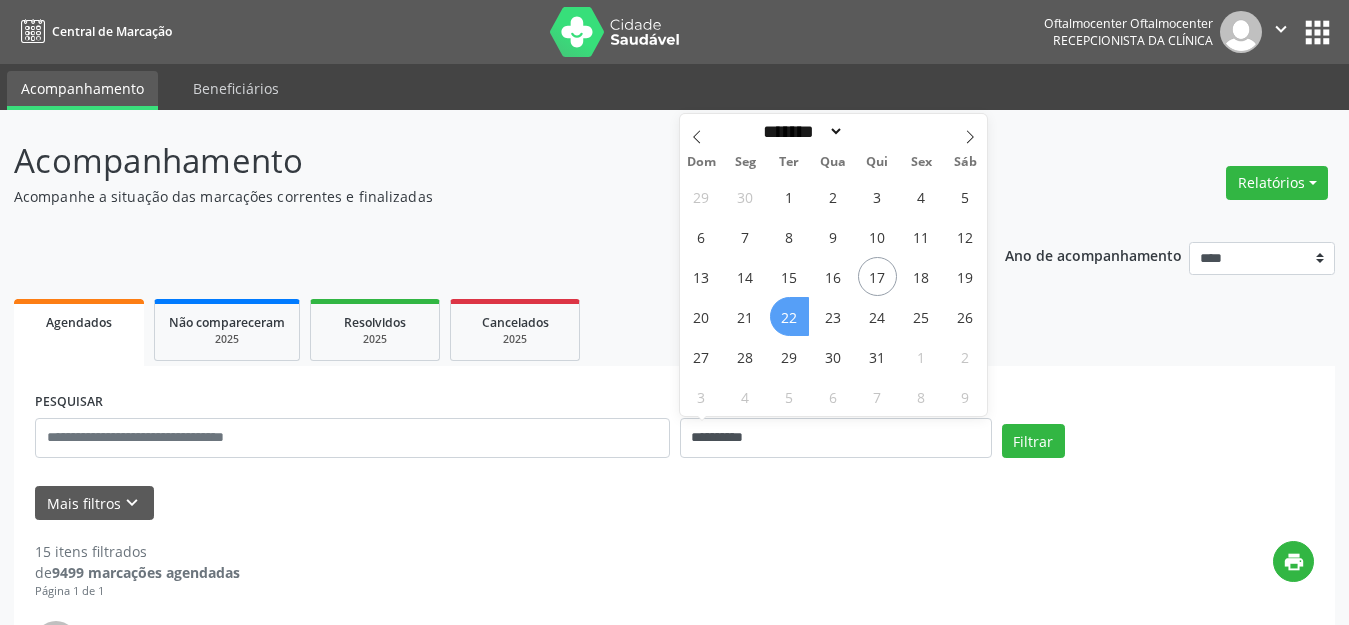 click on "22" at bounding box center (789, 316) 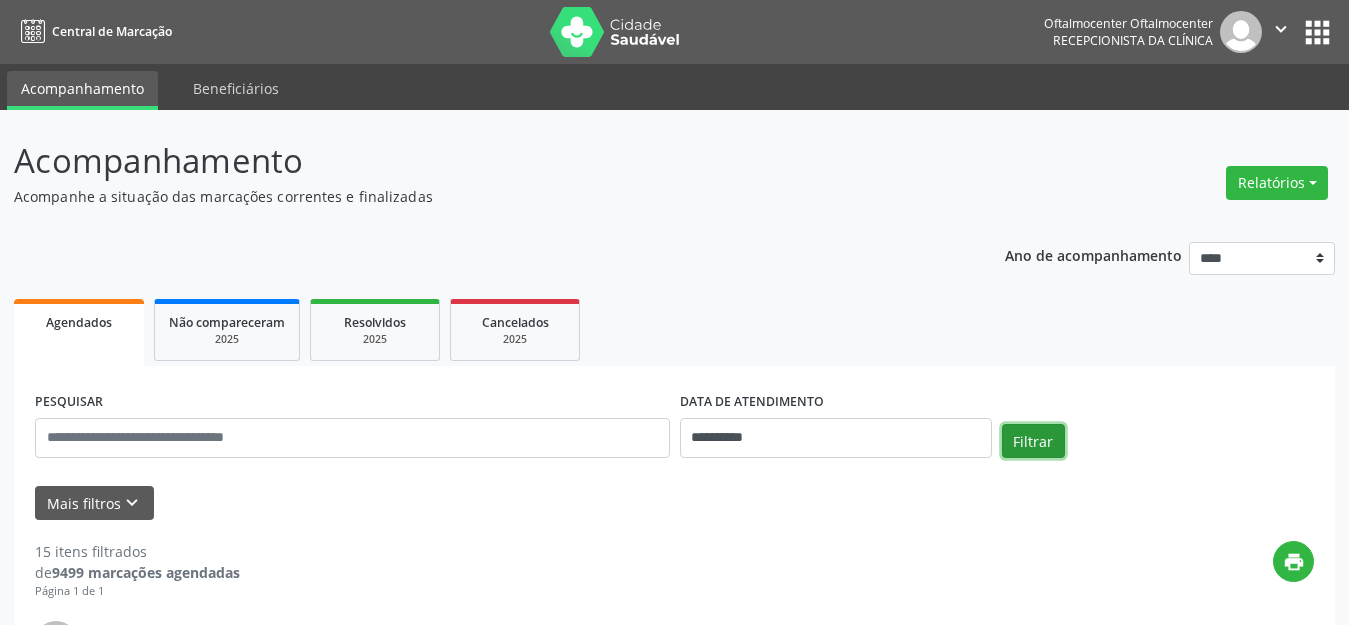 click on "Filtrar" at bounding box center (1033, 441) 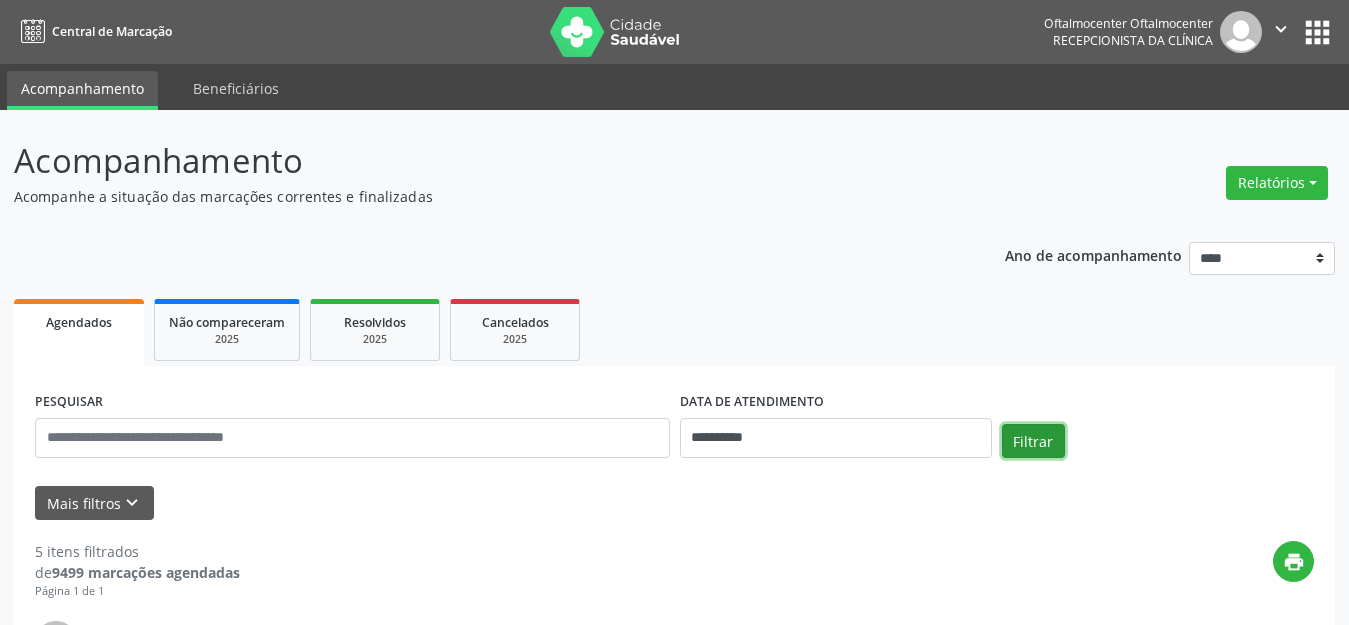 click on "Filtrar" at bounding box center (1033, 441) 